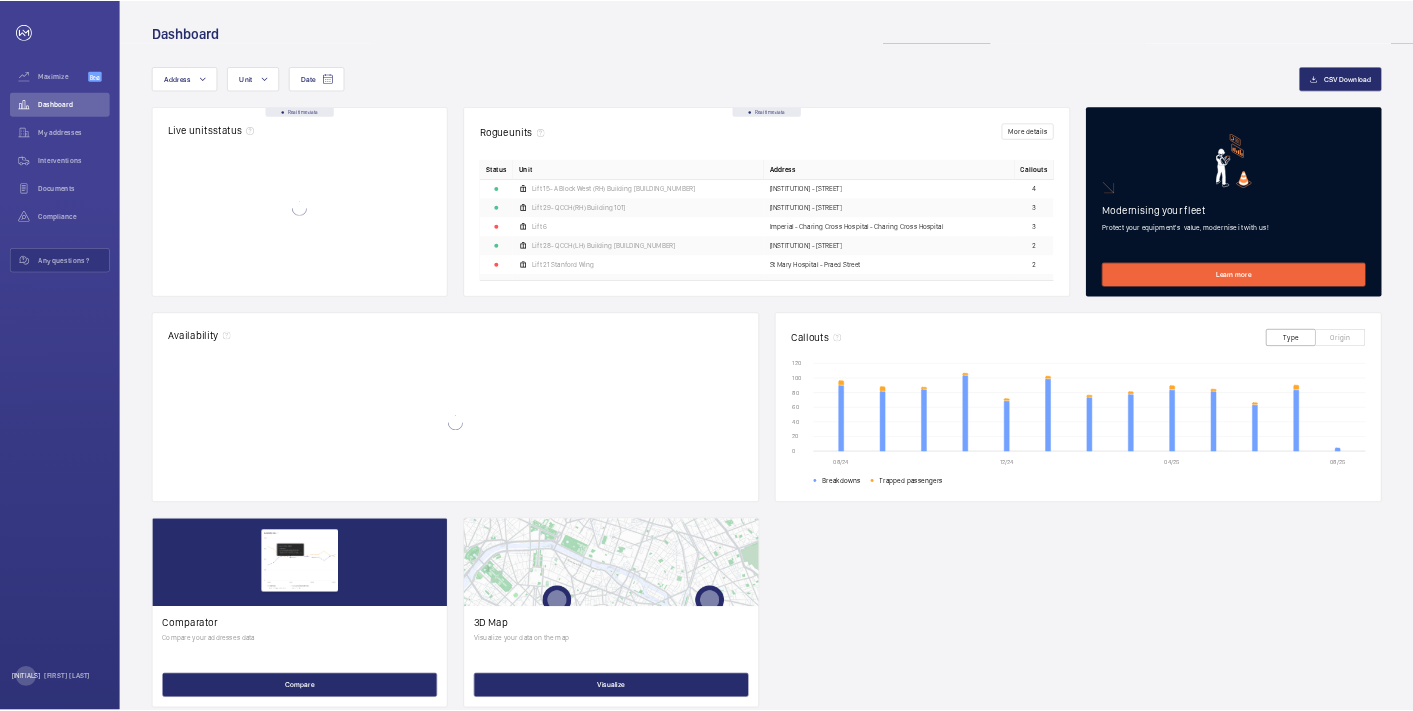 scroll, scrollTop: 0, scrollLeft: 0, axis: both 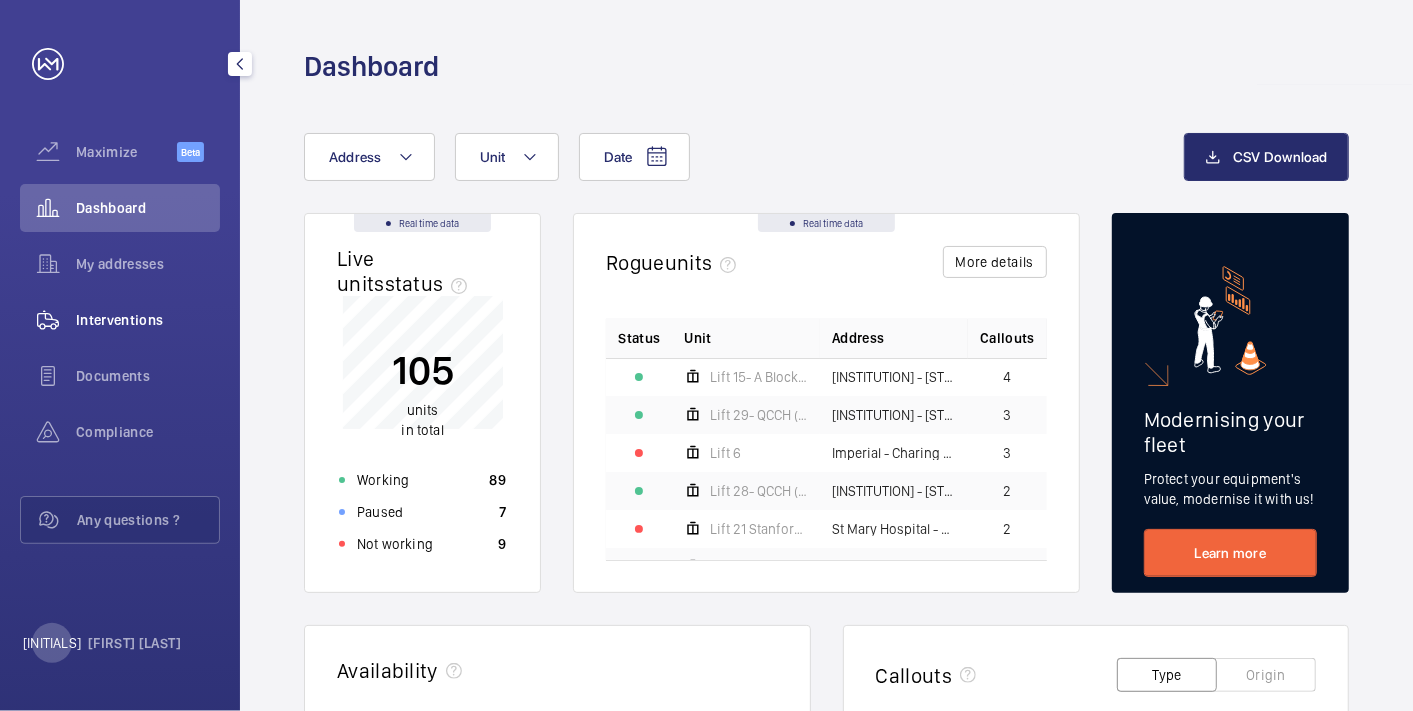 click on "Interventions" 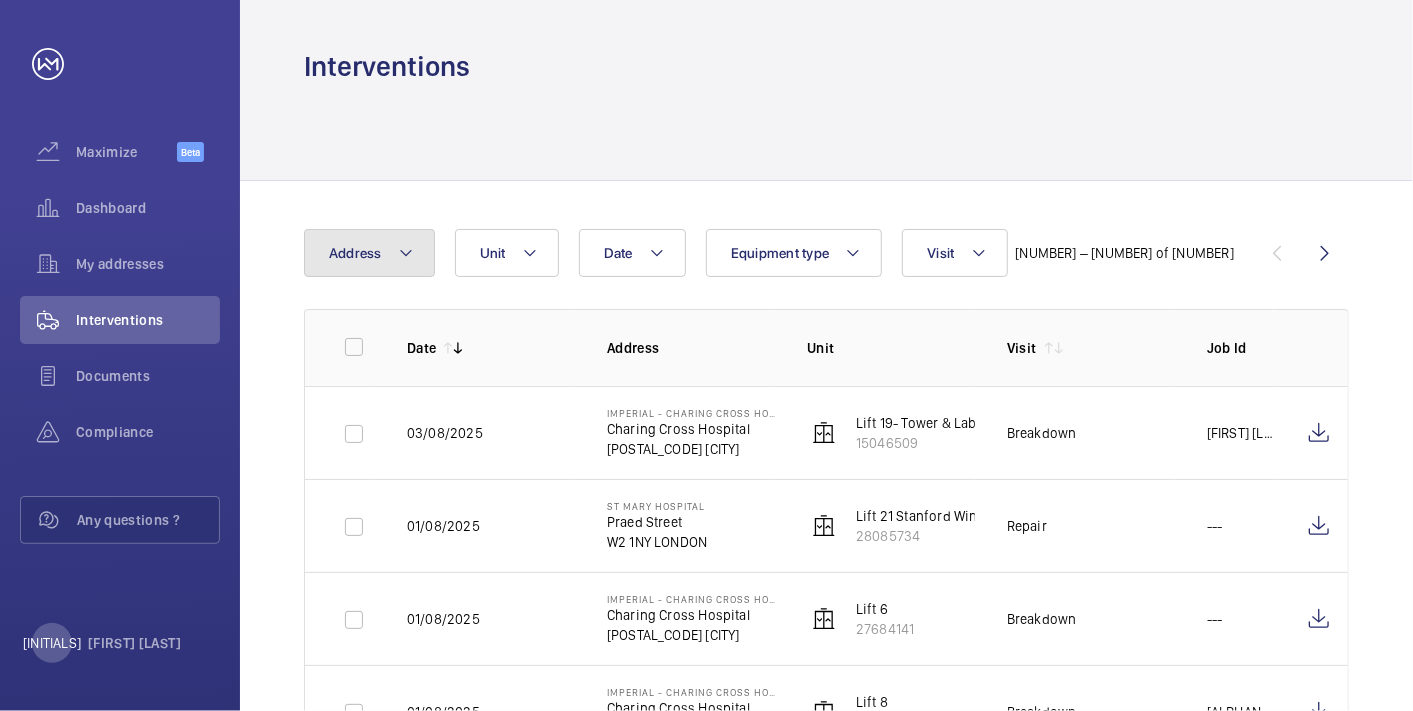 click 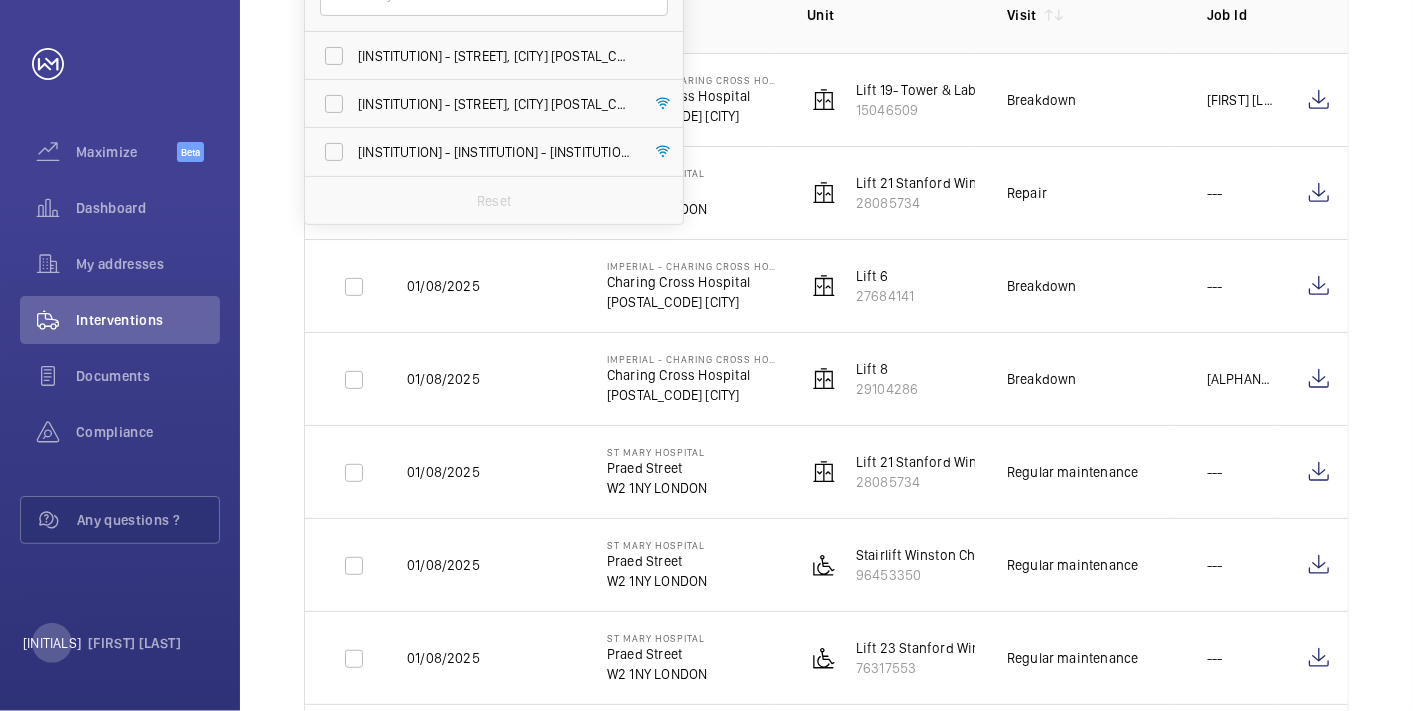 scroll, scrollTop: 111, scrollLeft: 0, axis: vertical 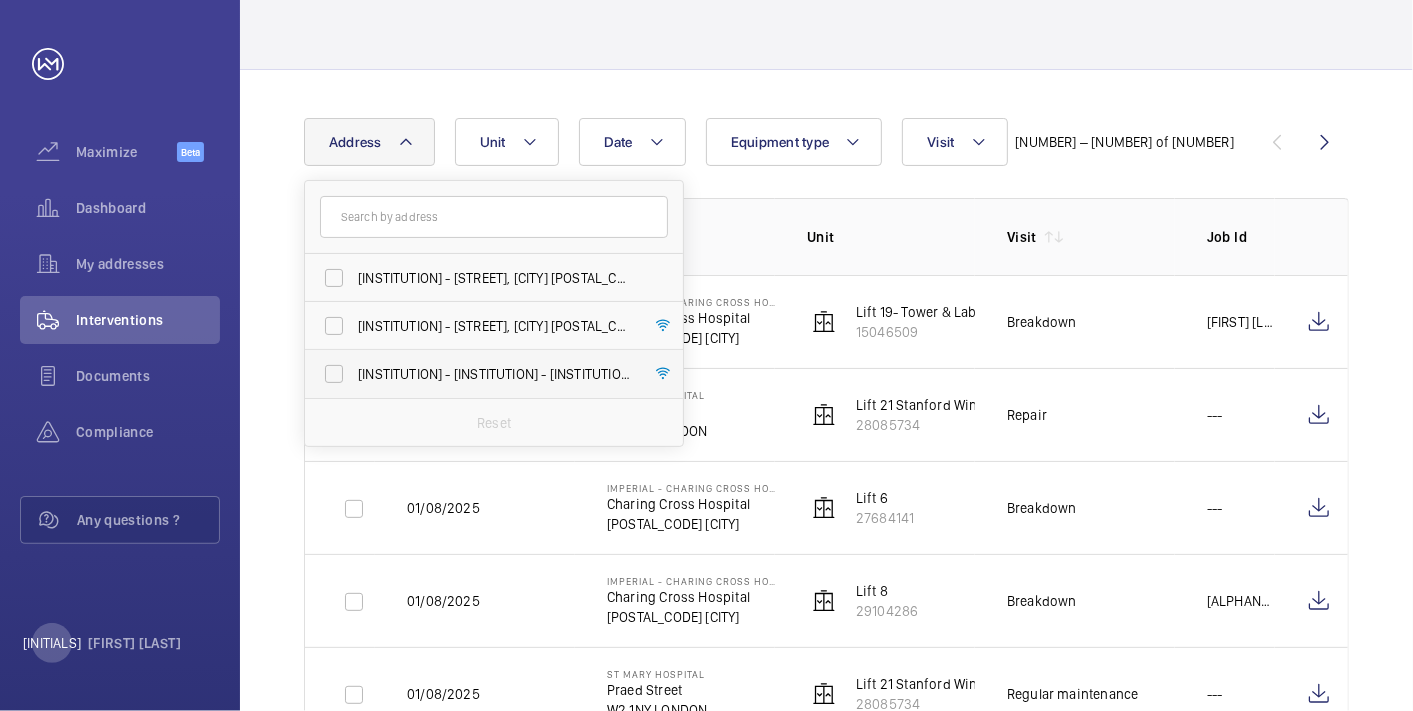 click on "[INSTITUTION] - [INSTITUTION] - [INSTITUTION], [CITY] [POSTAL_CODE]" at bounding box center [495, 374] 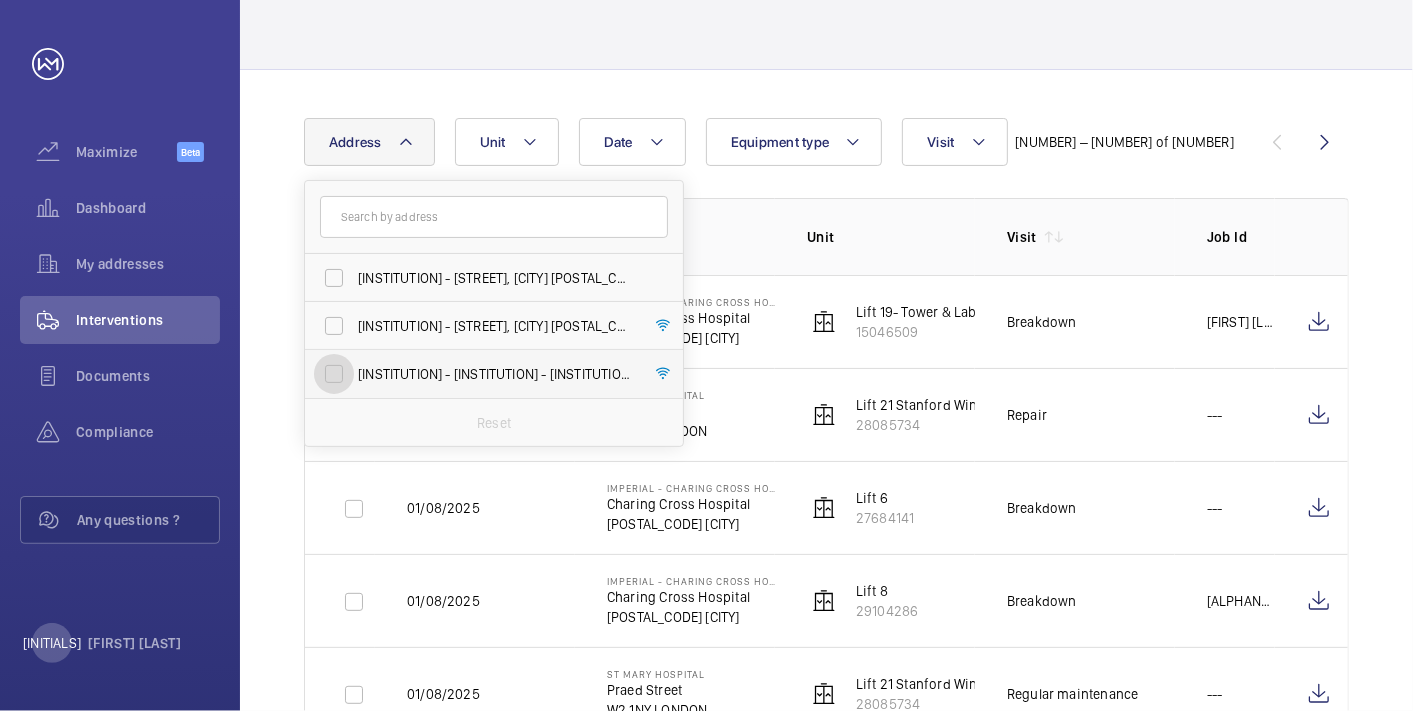 click on "[INSTITUTION] - [INSTITUTION] - [INSTITUTION], [CITY] [POSTAL_CODE]" at bounding box center (334, 374) 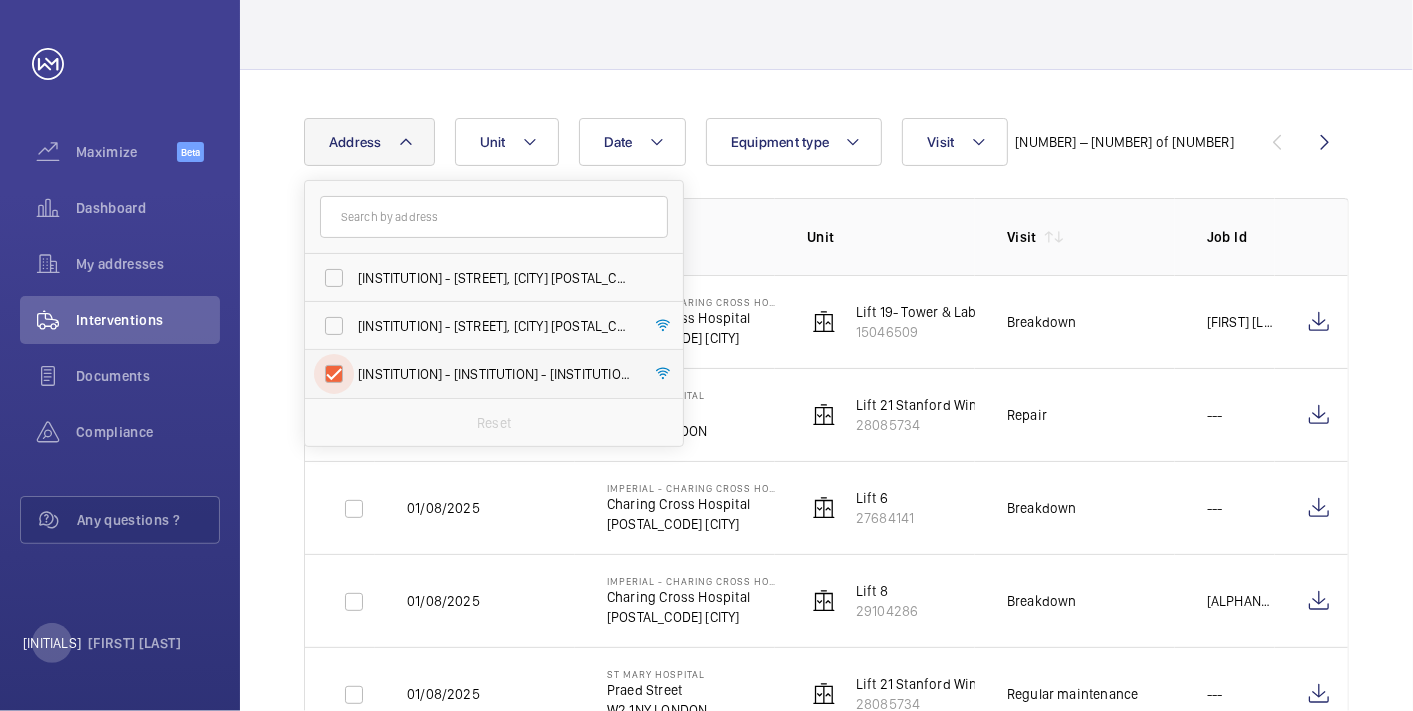 checkbox on "true" 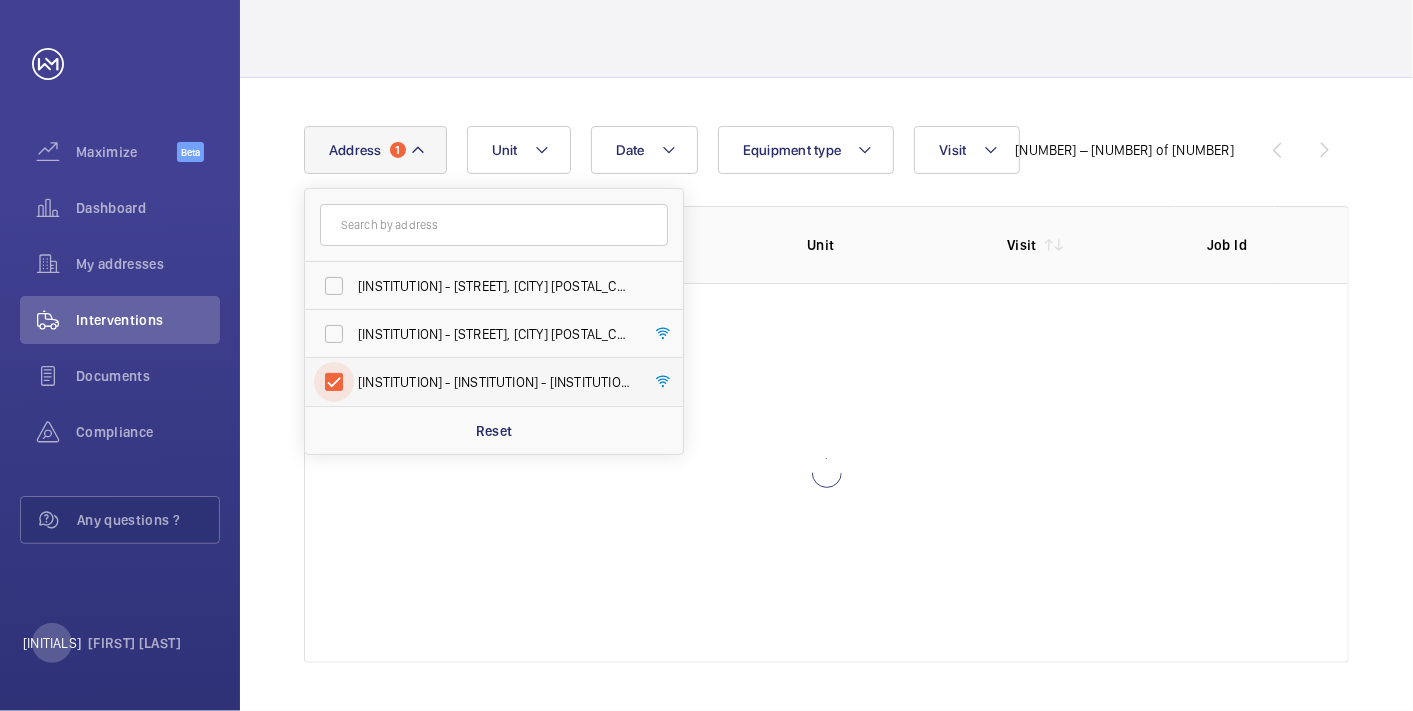 scroll, scrollTop: 102, scrollLeft: 0, axis: vertical 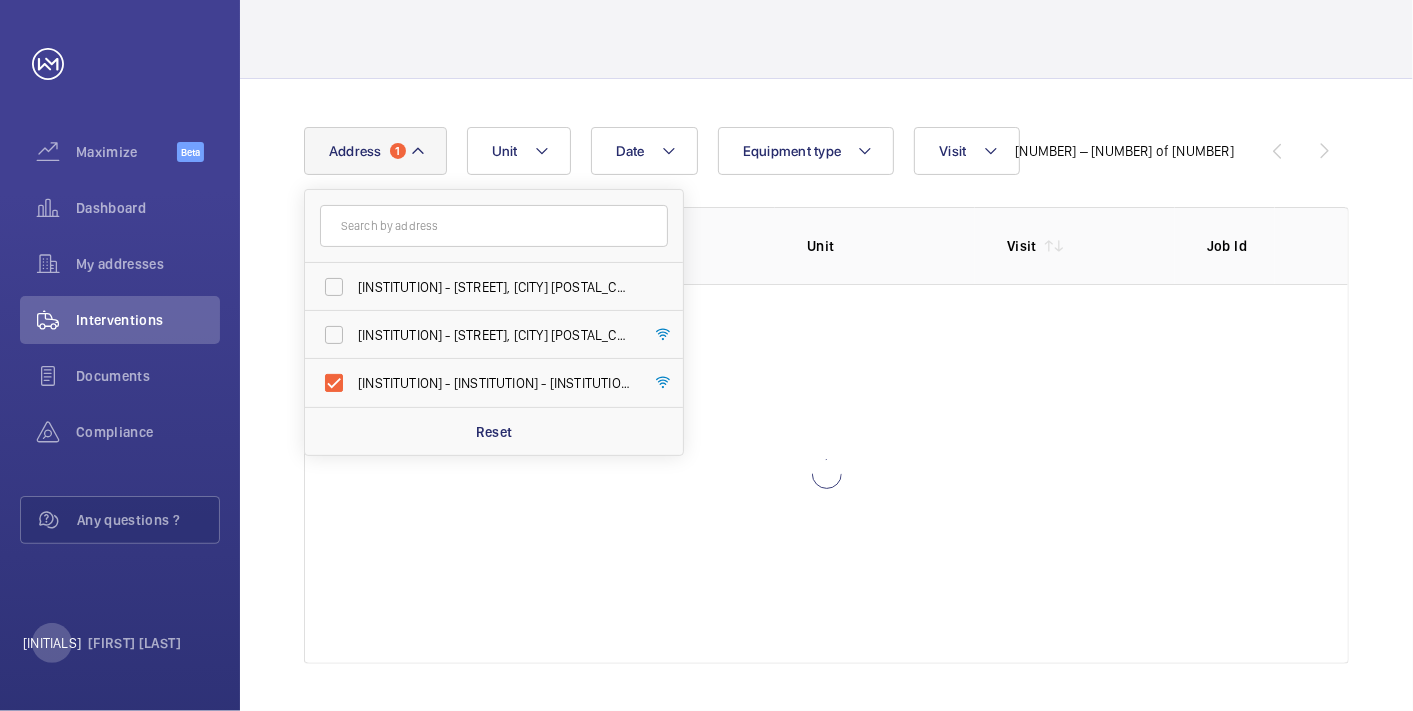 click 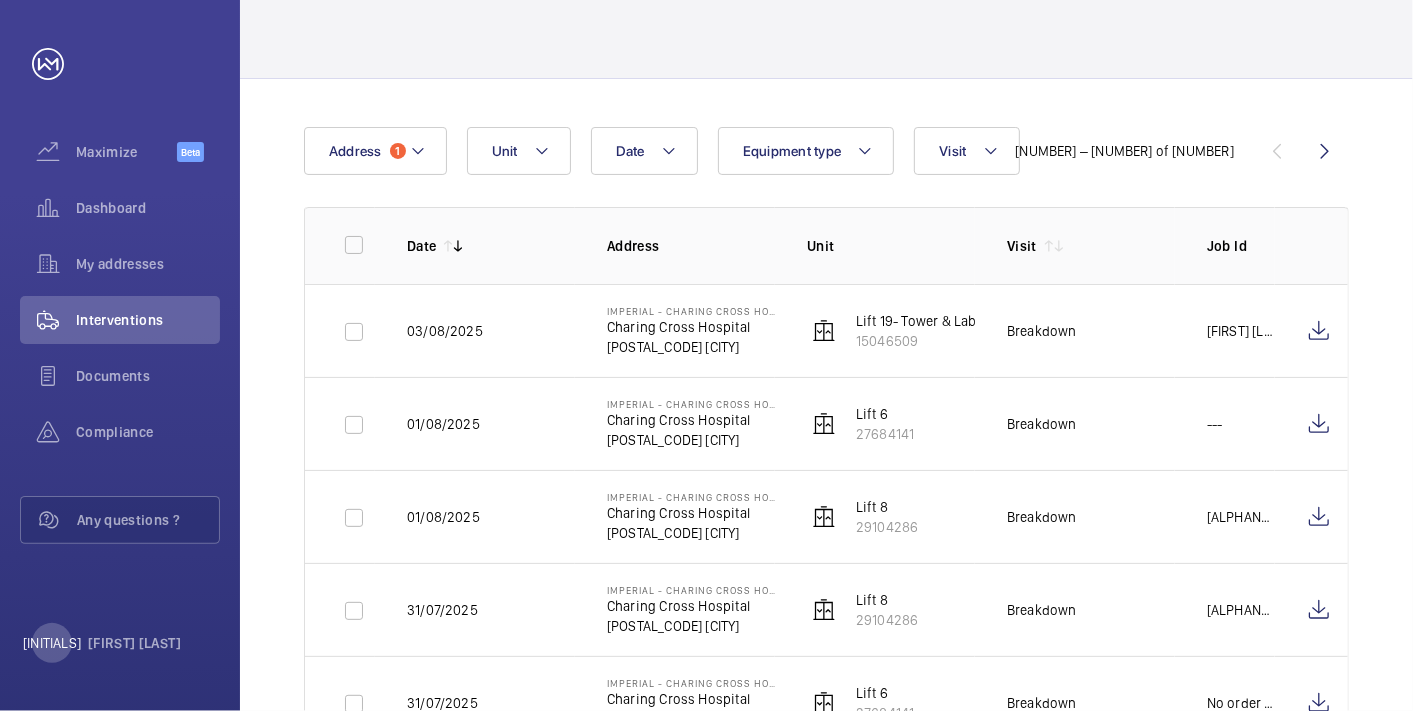 scroll, scrollTop: 111, scrollLeft: 0, axis: vertical 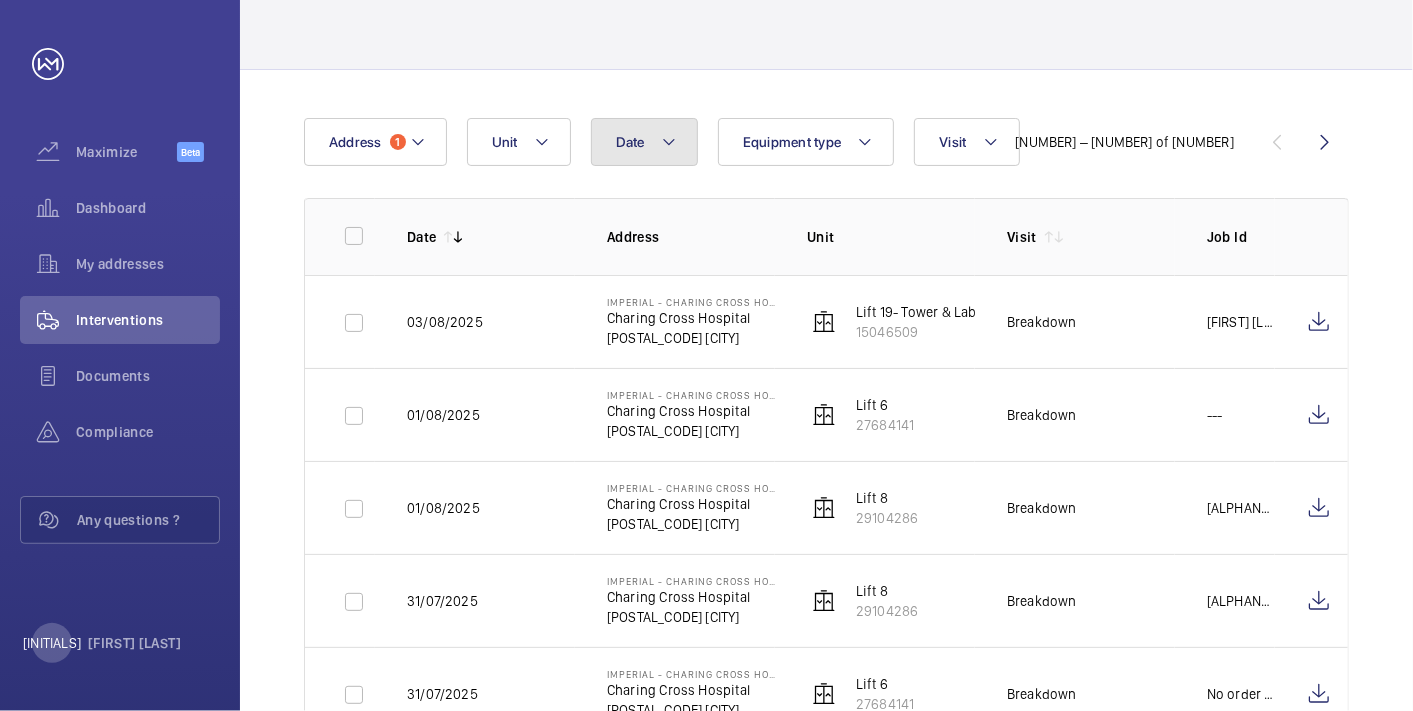 click 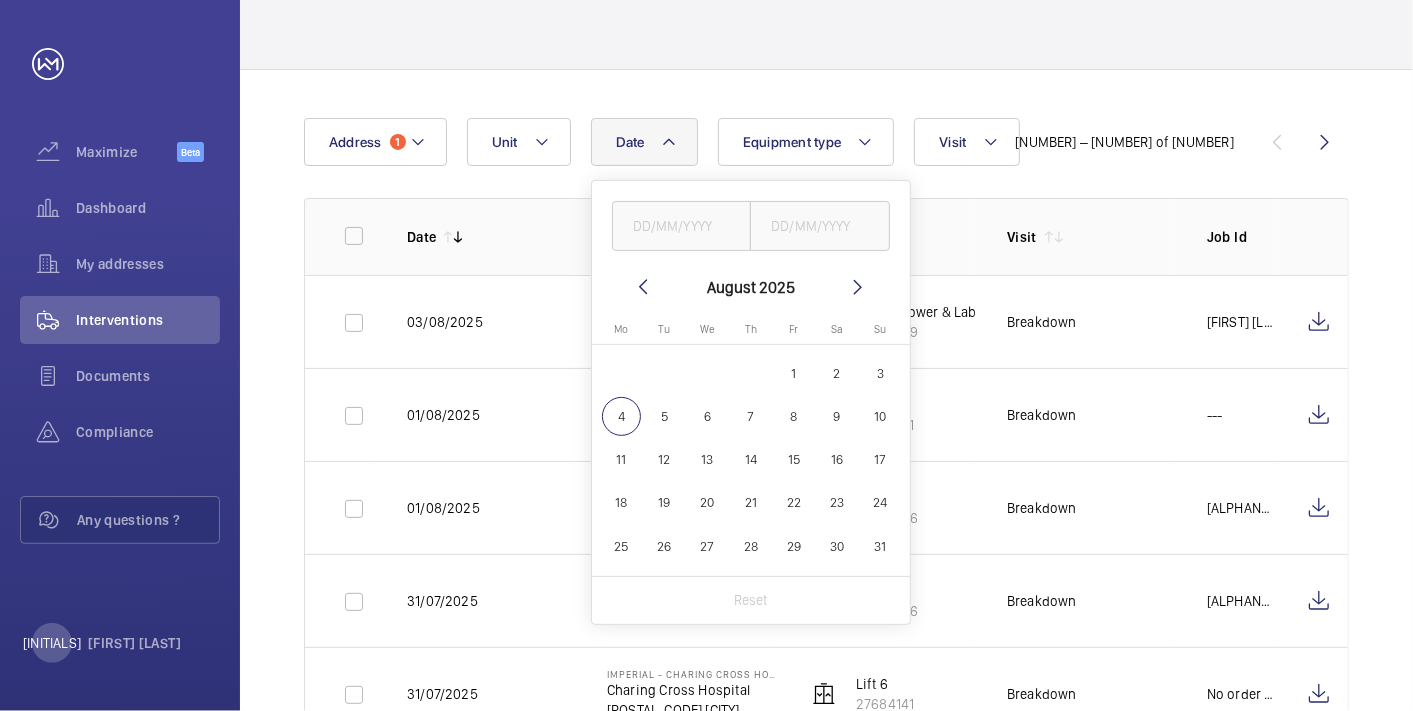 click on "1" 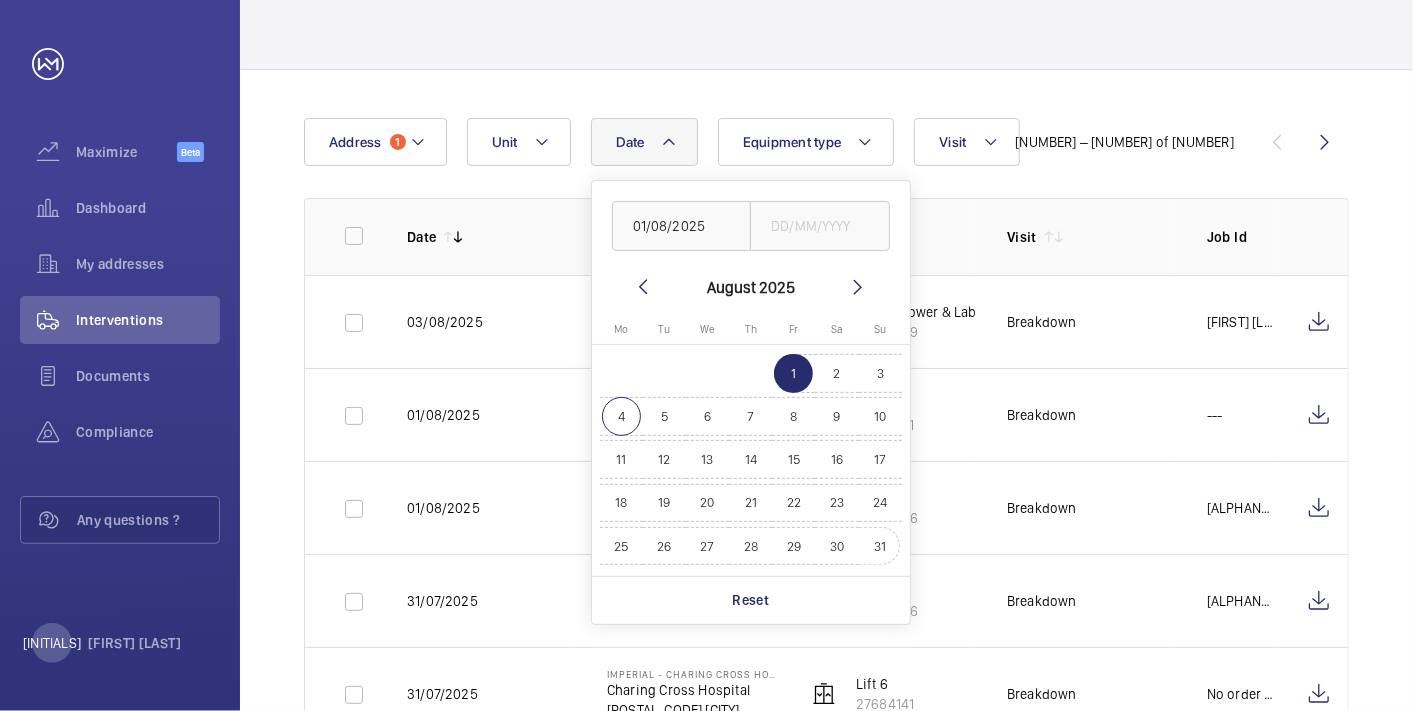 click on "31" 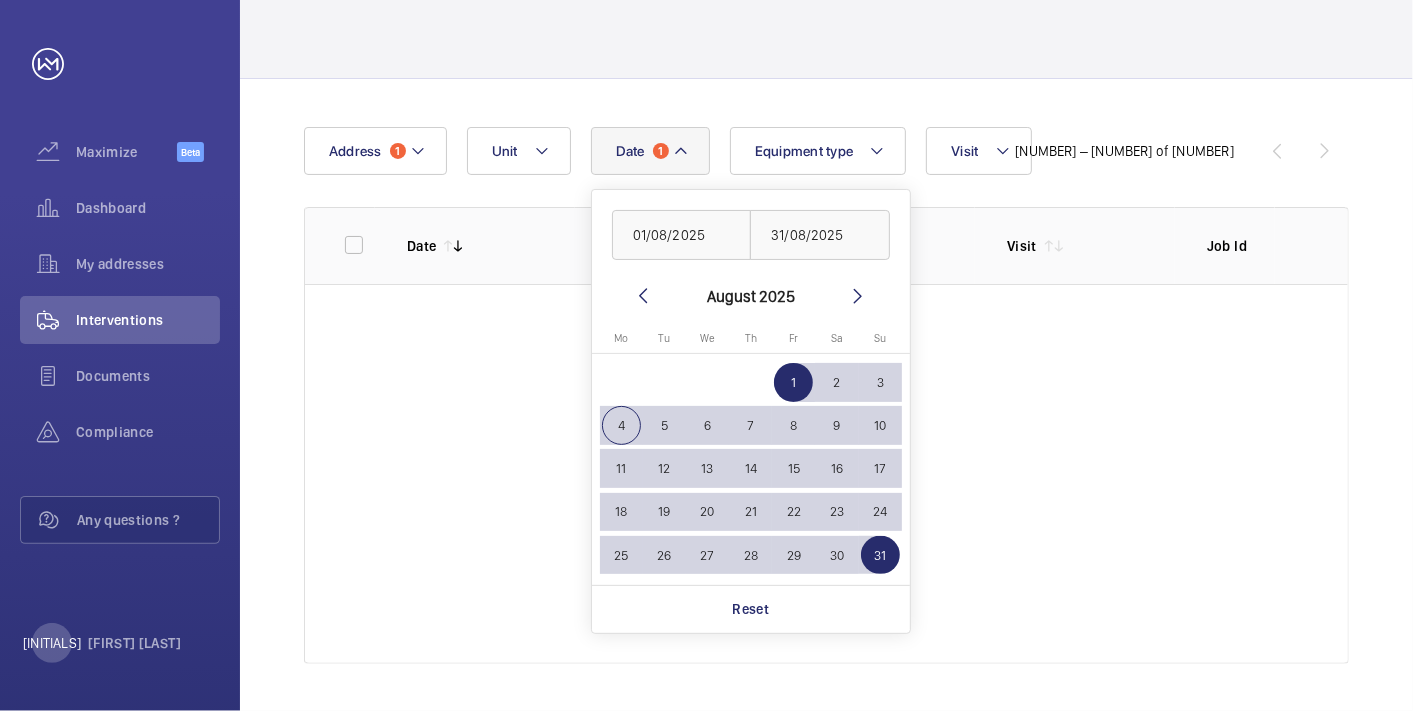 scroll, scrollTop: 24, scrollLeft: 0, axis: vertical 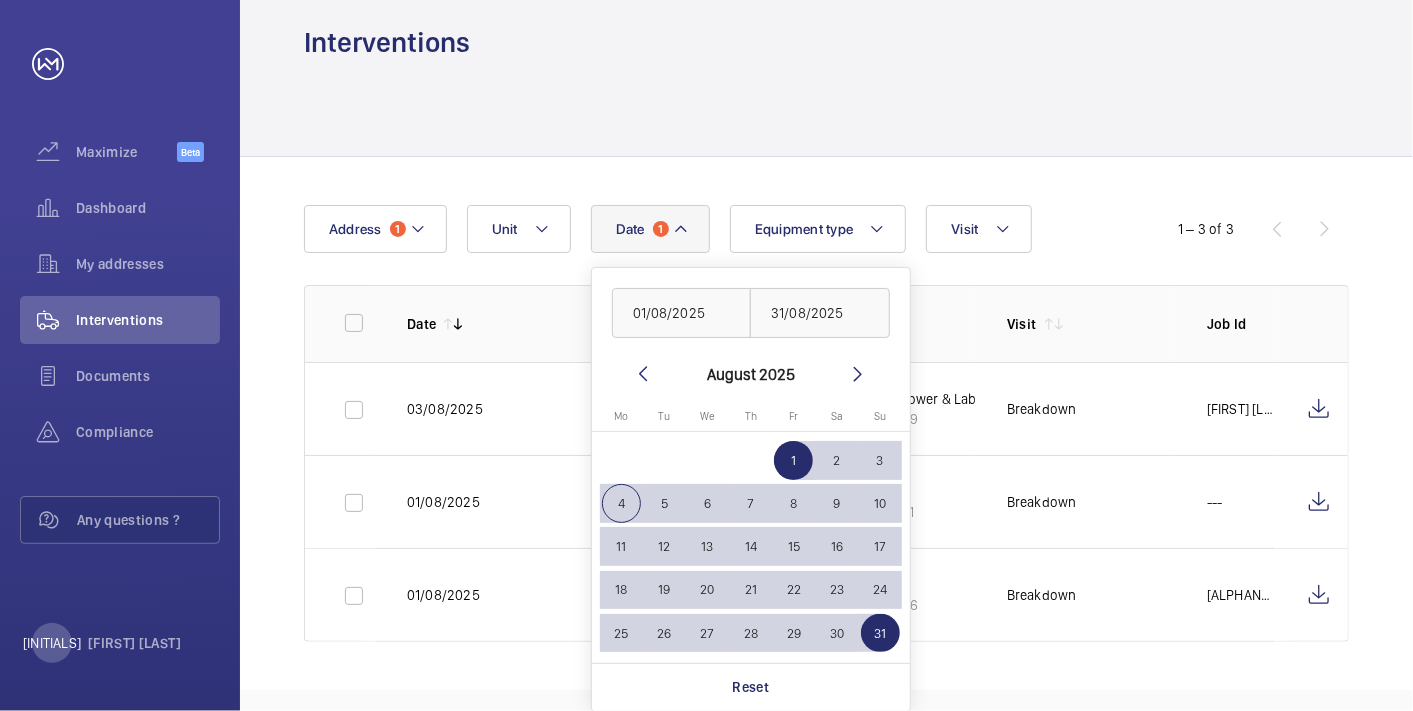 click 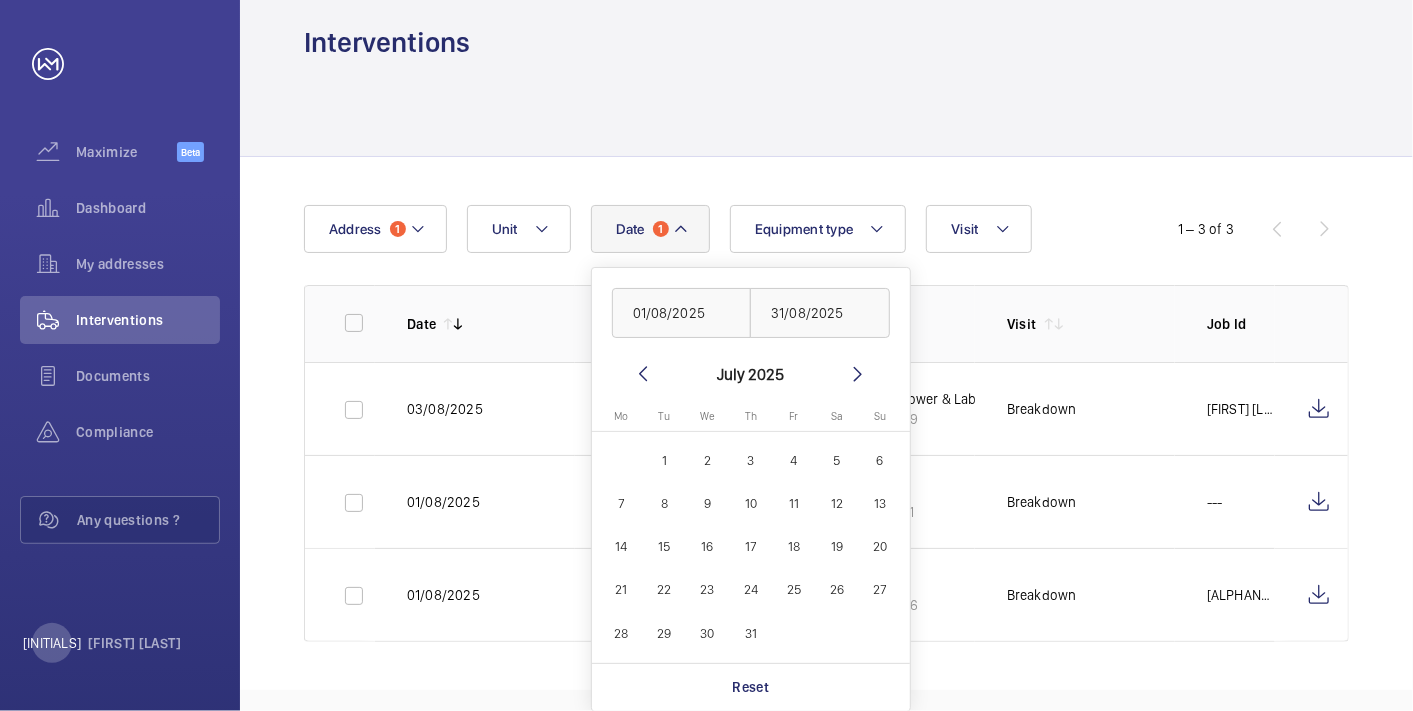 click 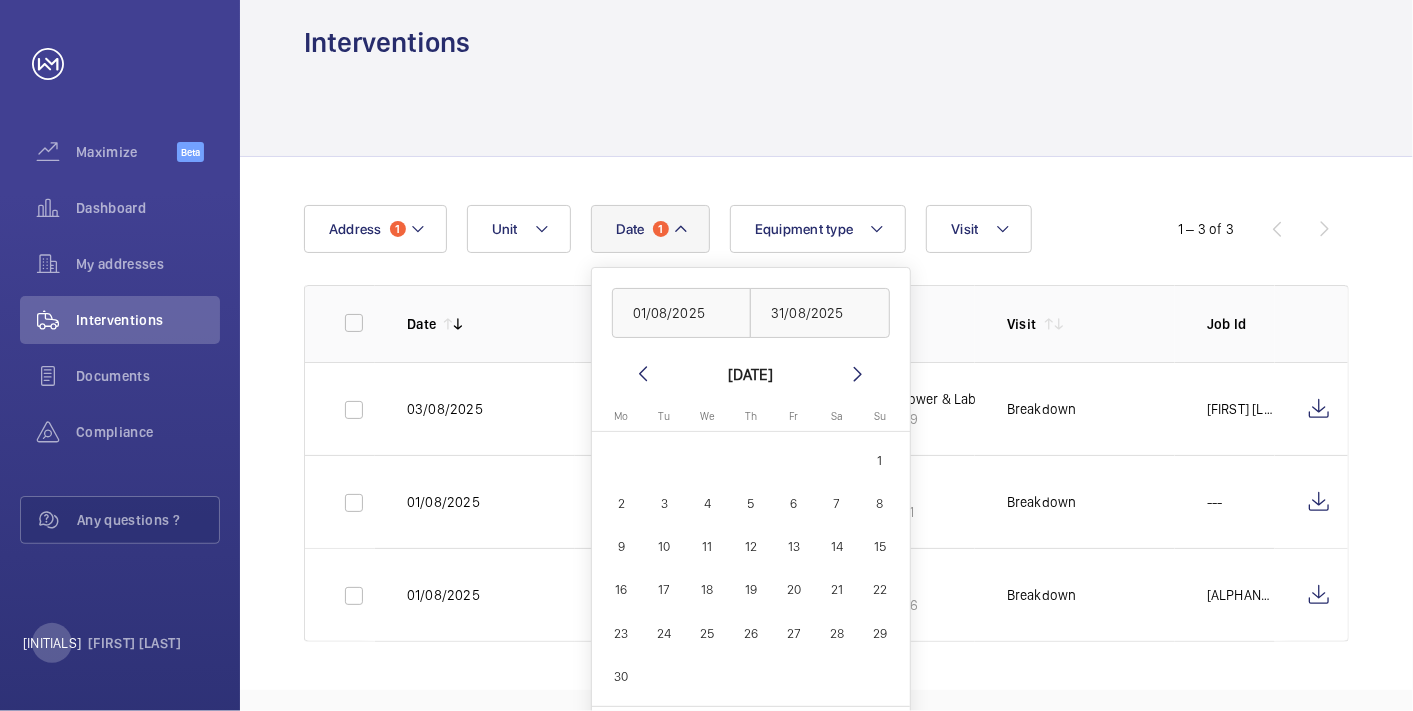 click 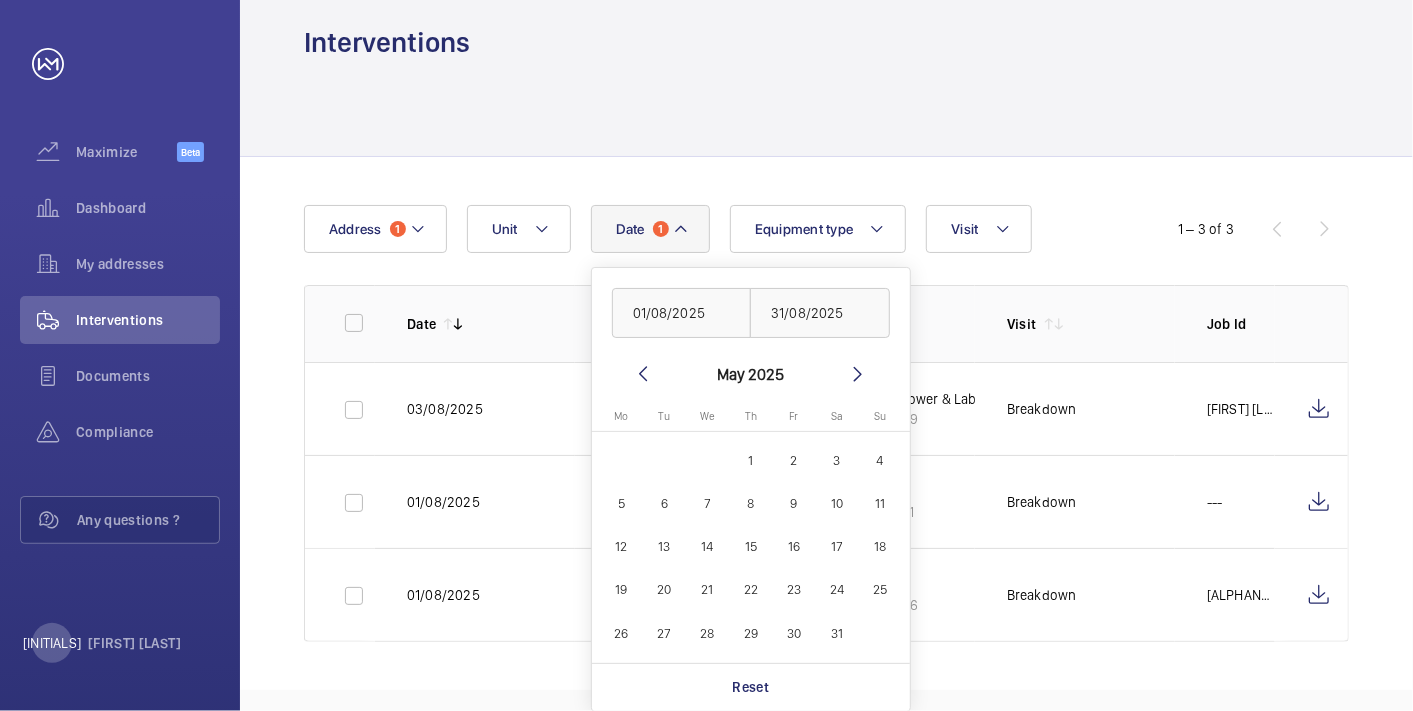 click on "2" 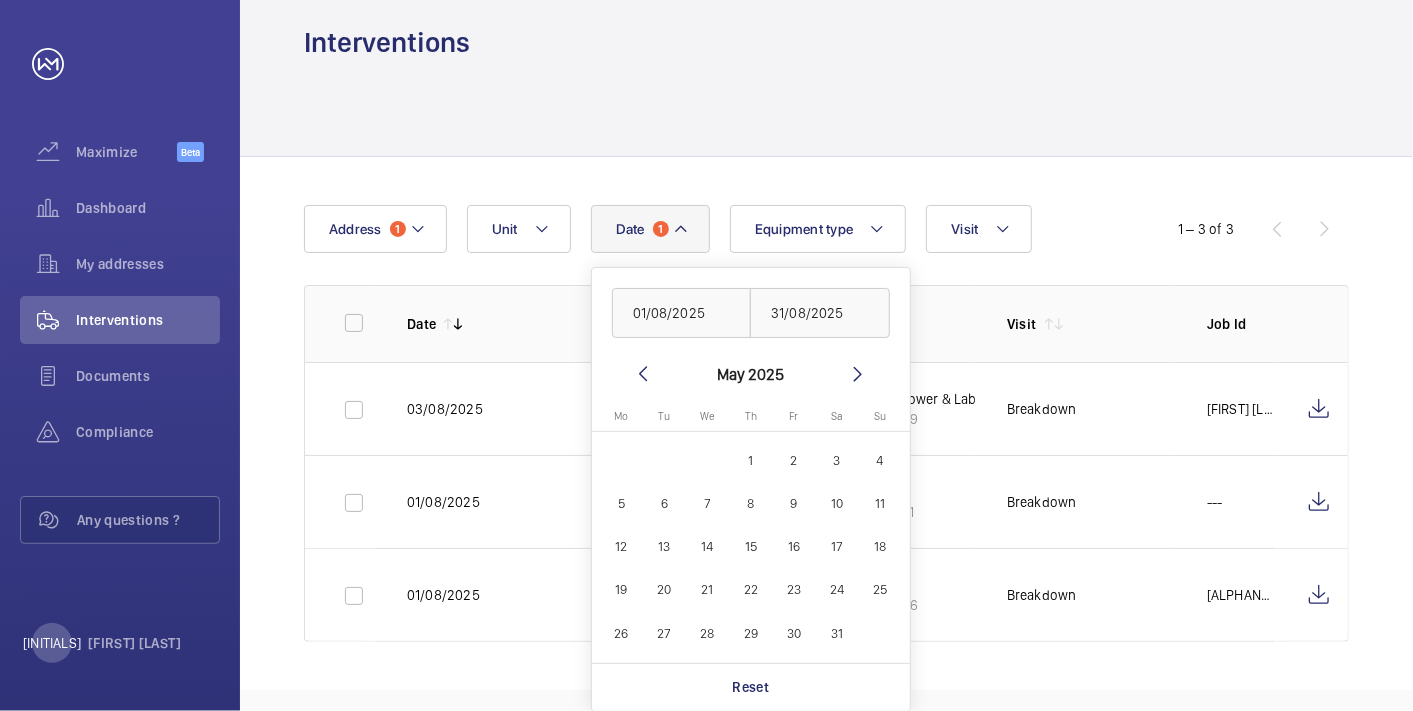 type on "02/05/2025" 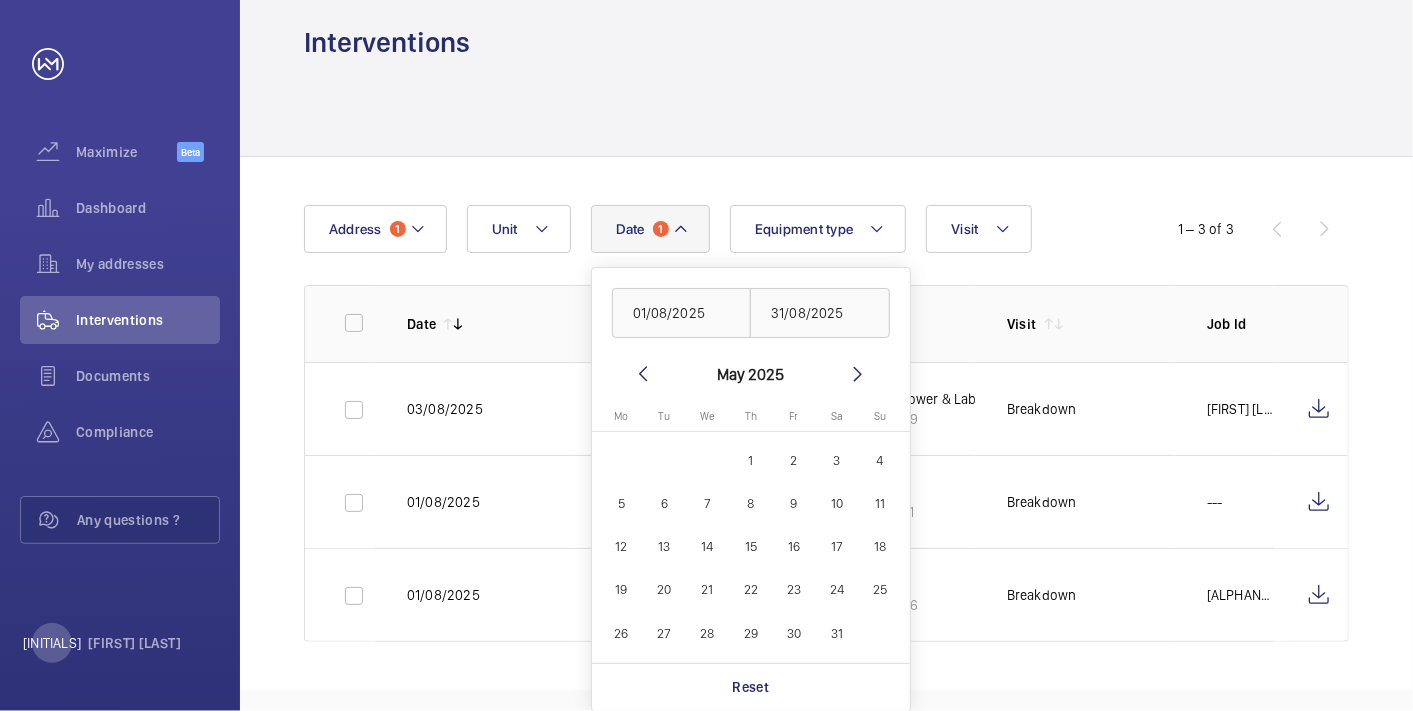 type 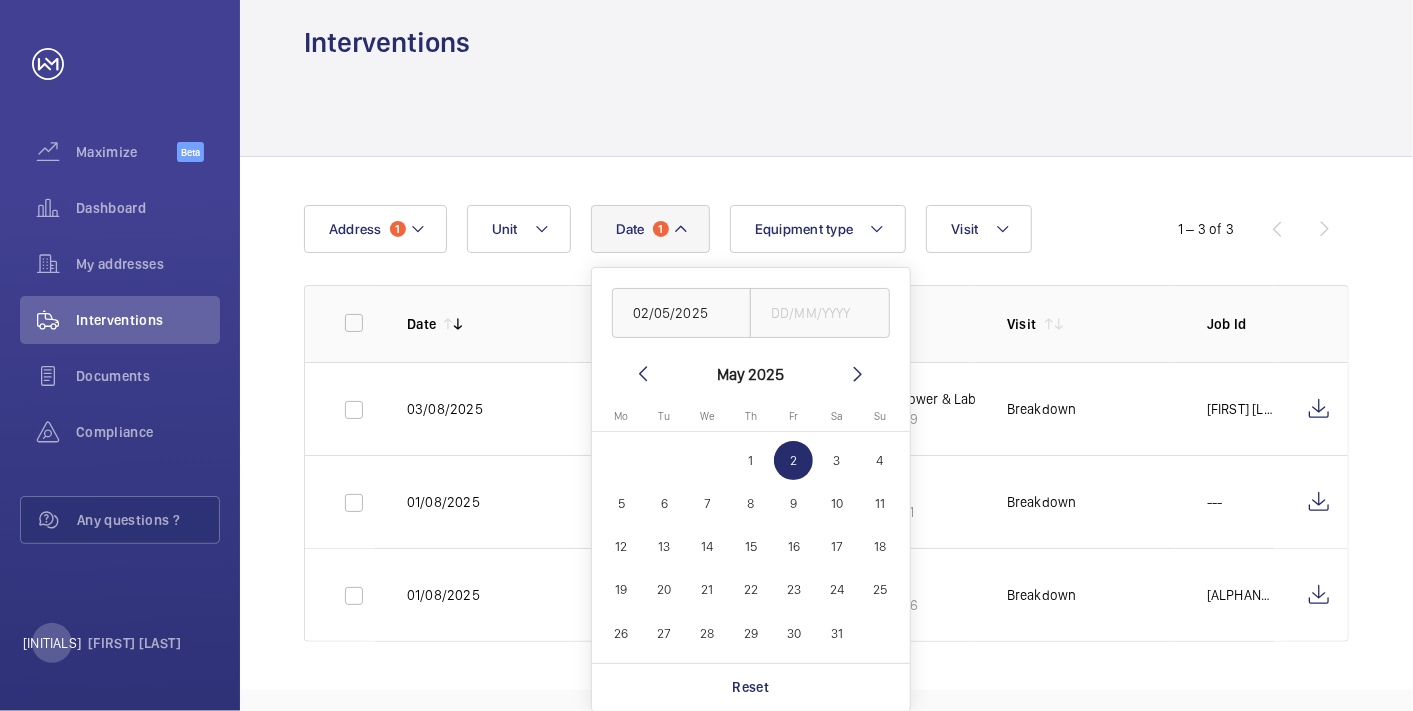 click on "1" 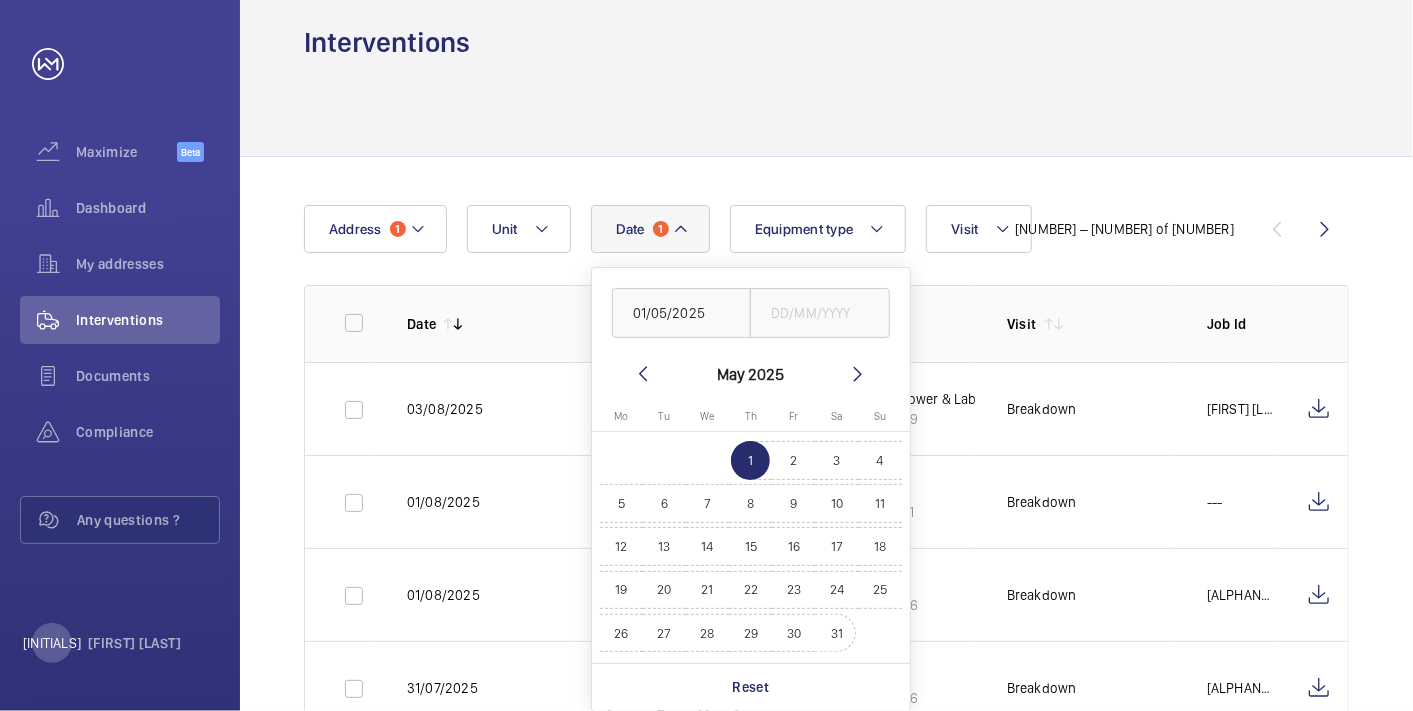 click on "31" 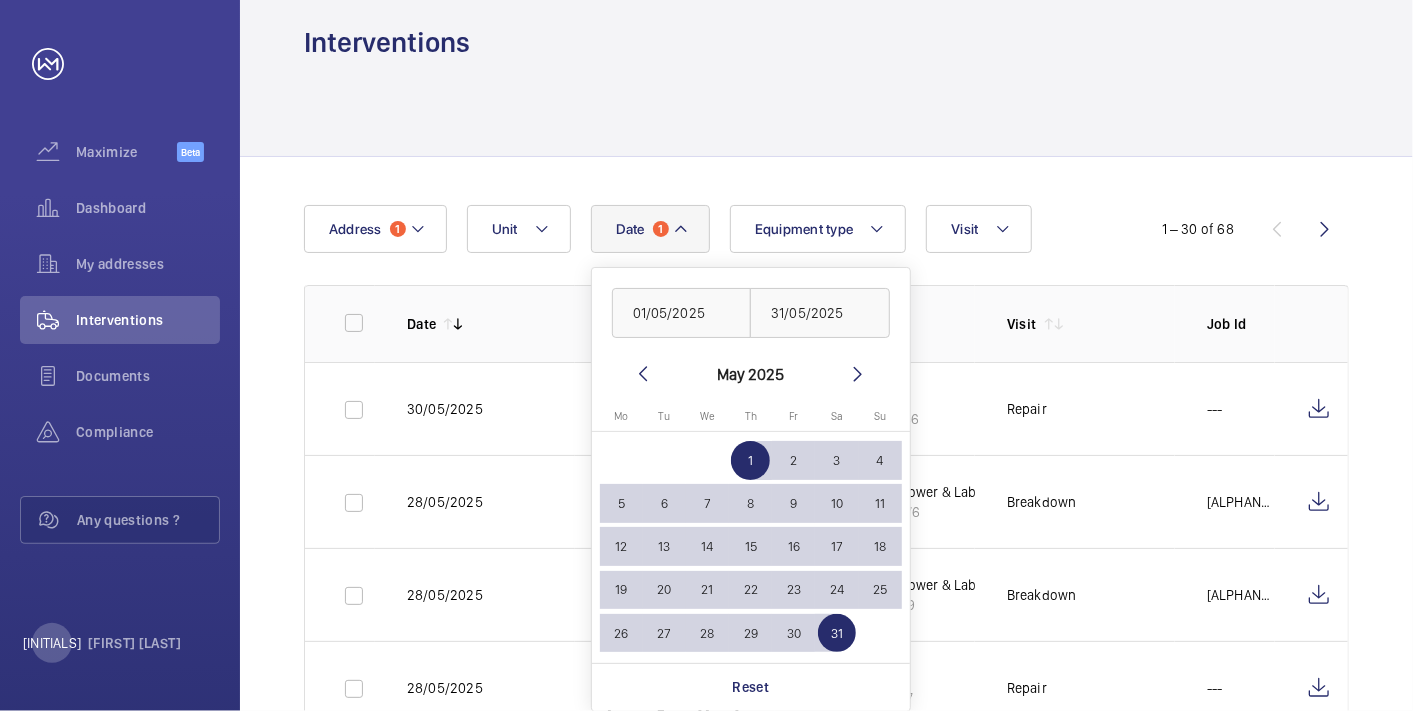 click 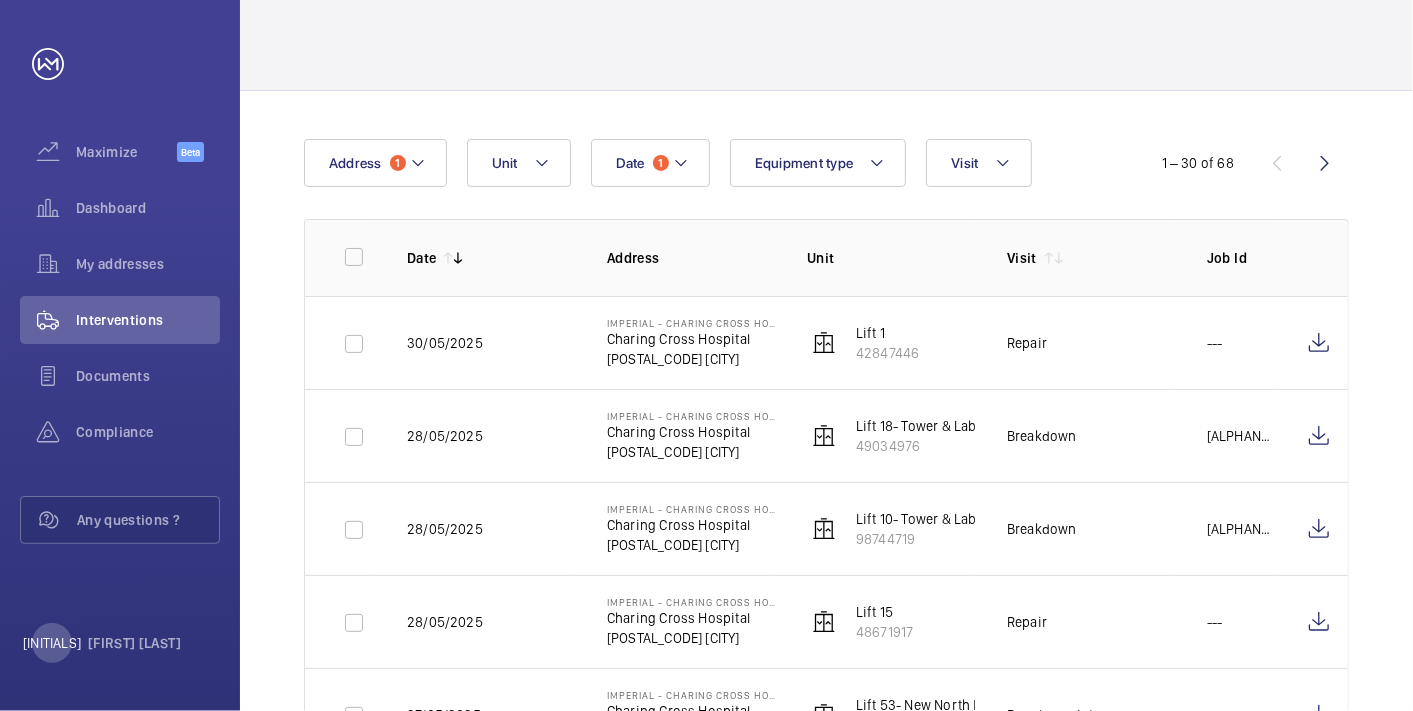 scroll, scrollTop: 135, scrollLeft: 0, axis: vertical 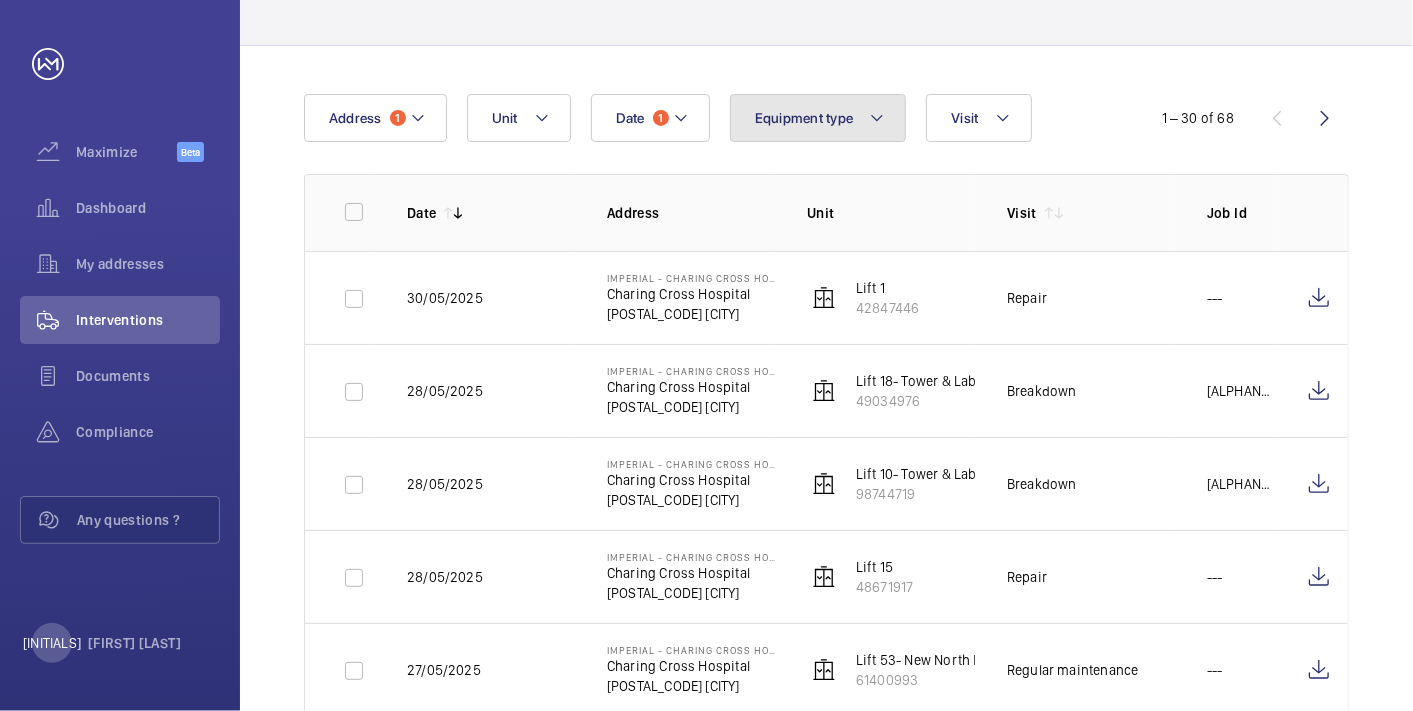 click on "Equipment type" 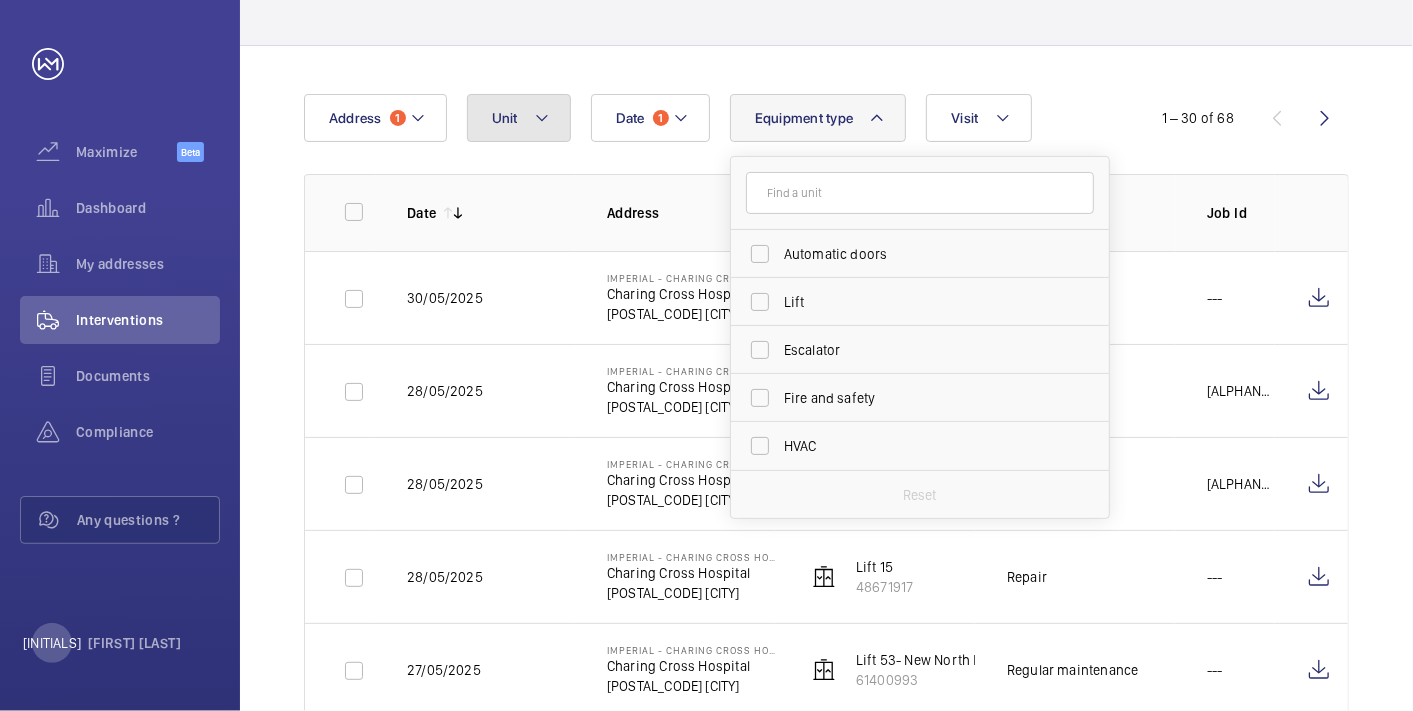 click 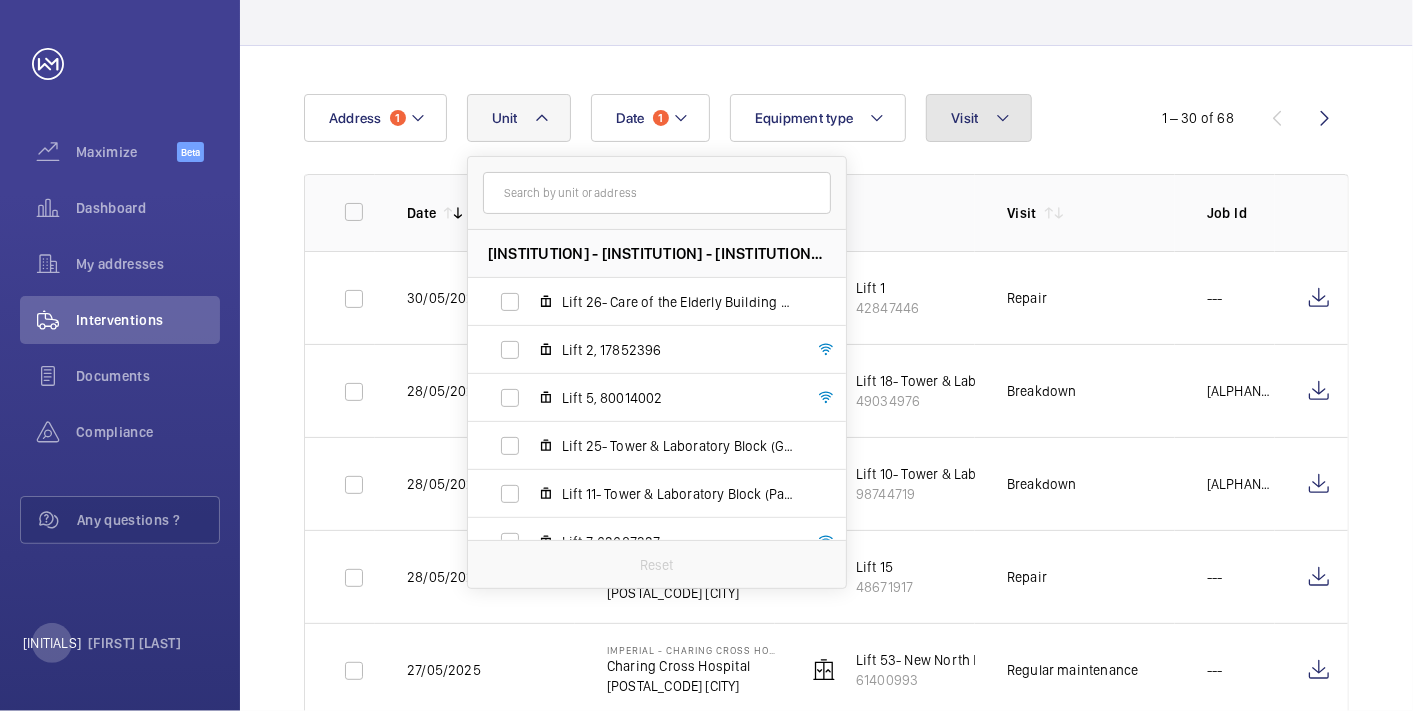 click on "Visit" 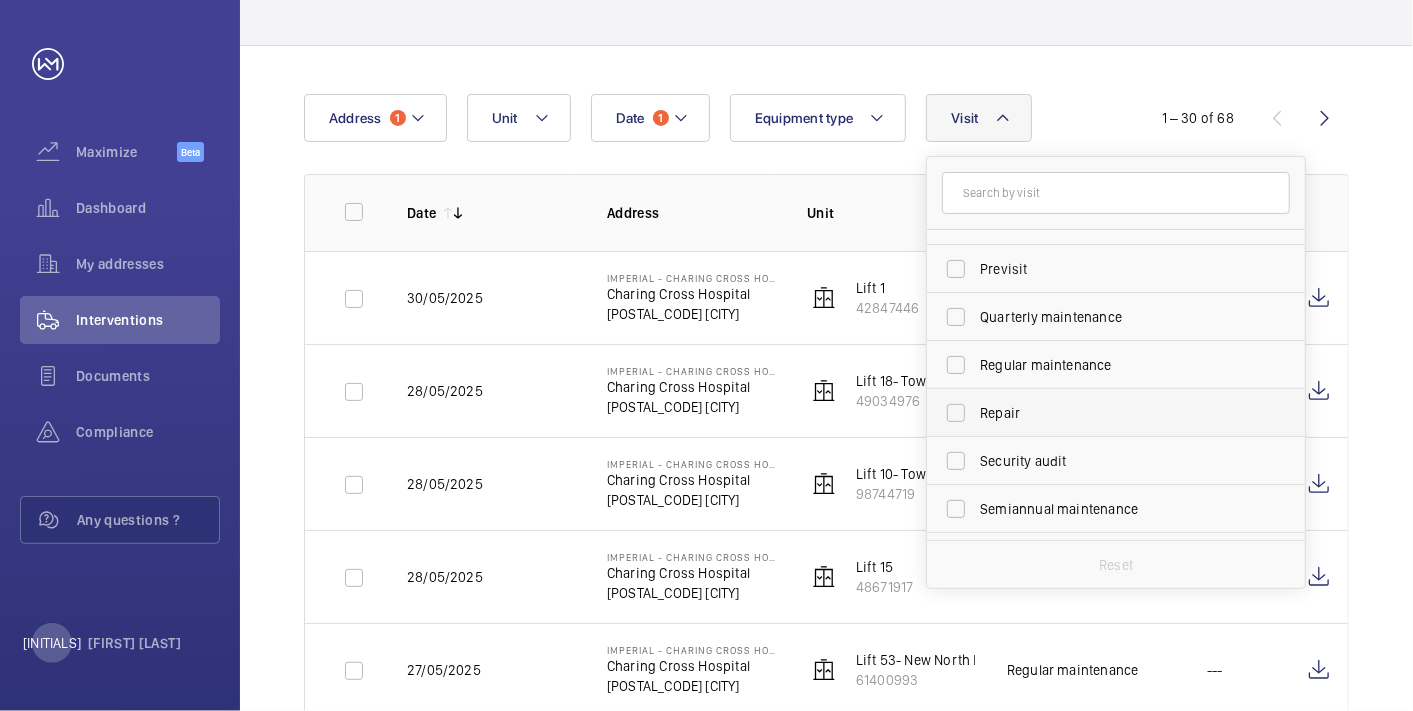 scroll, scrollTop: 314, scrollLeft: 0, axis: vertical 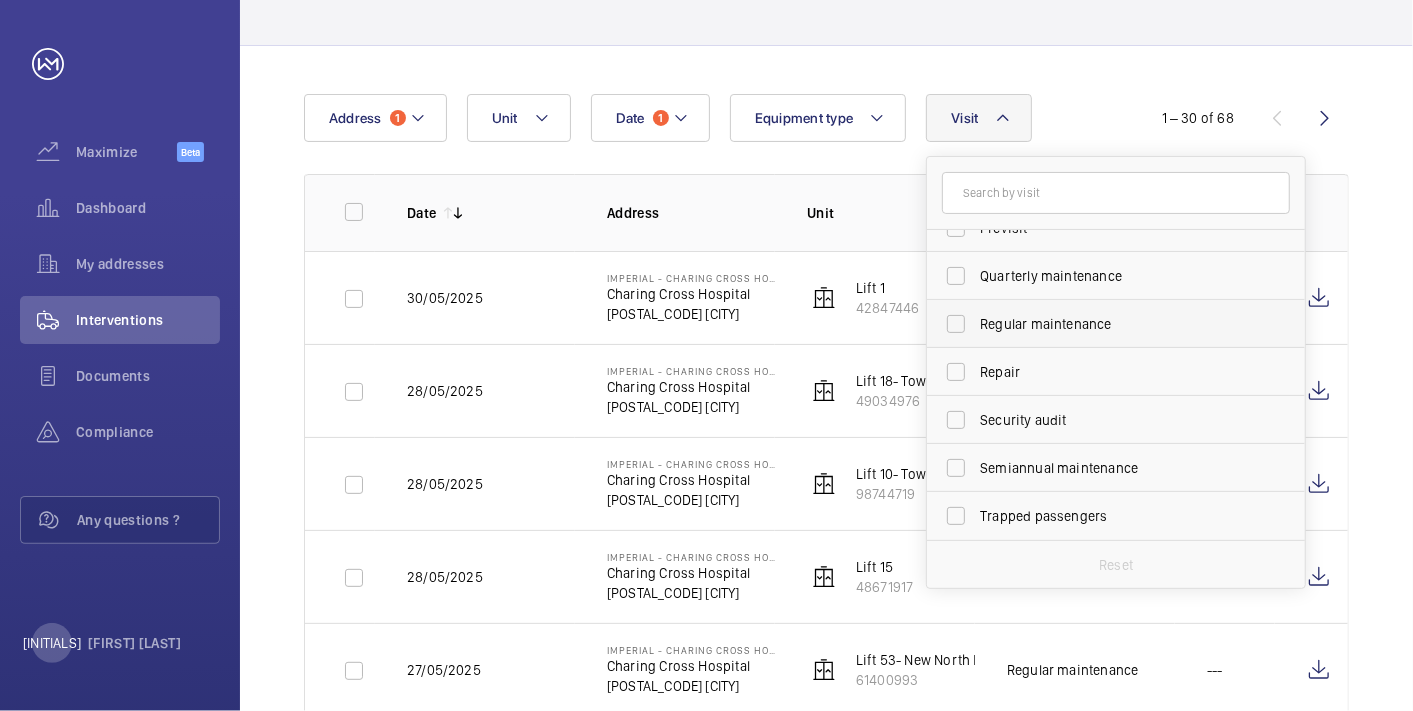 click on "Regular maintenance" at bounding box center [1117, 324] 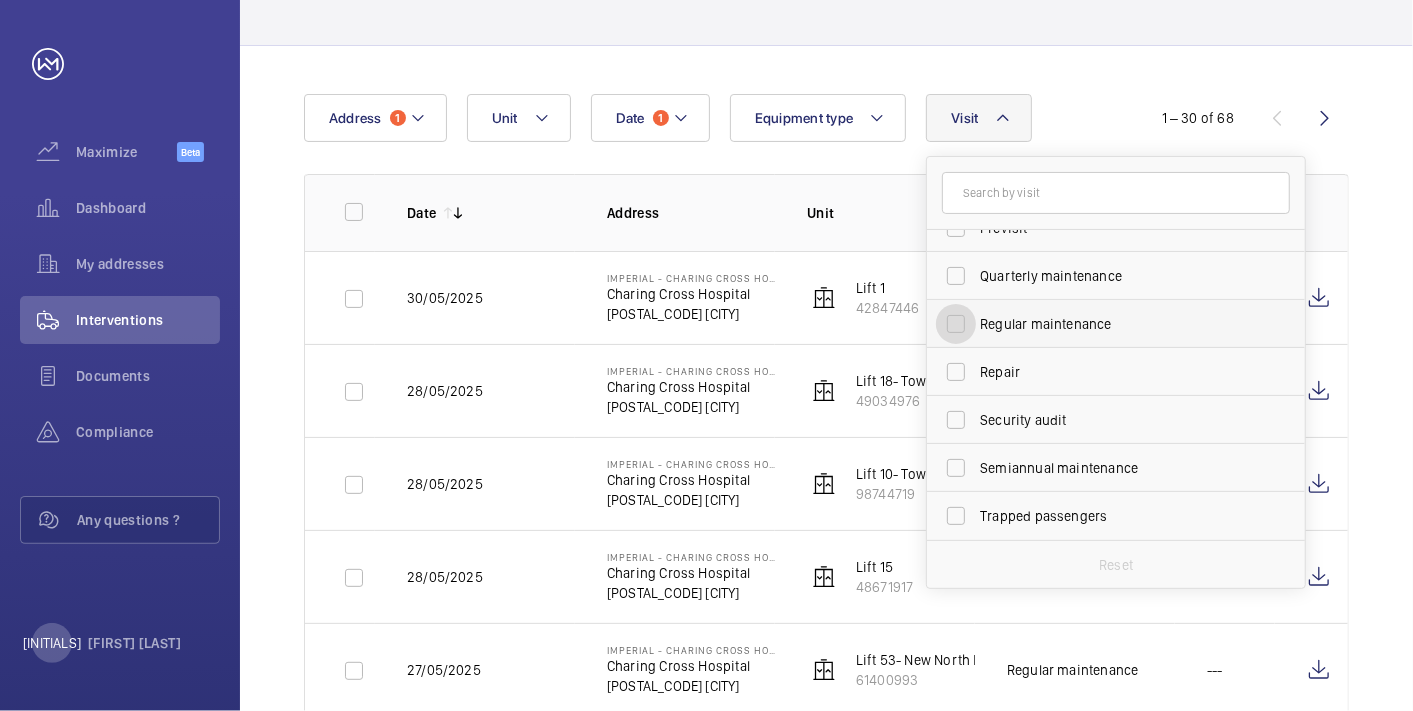 click on "Regular maintenance" at bounding box center [956, 324] 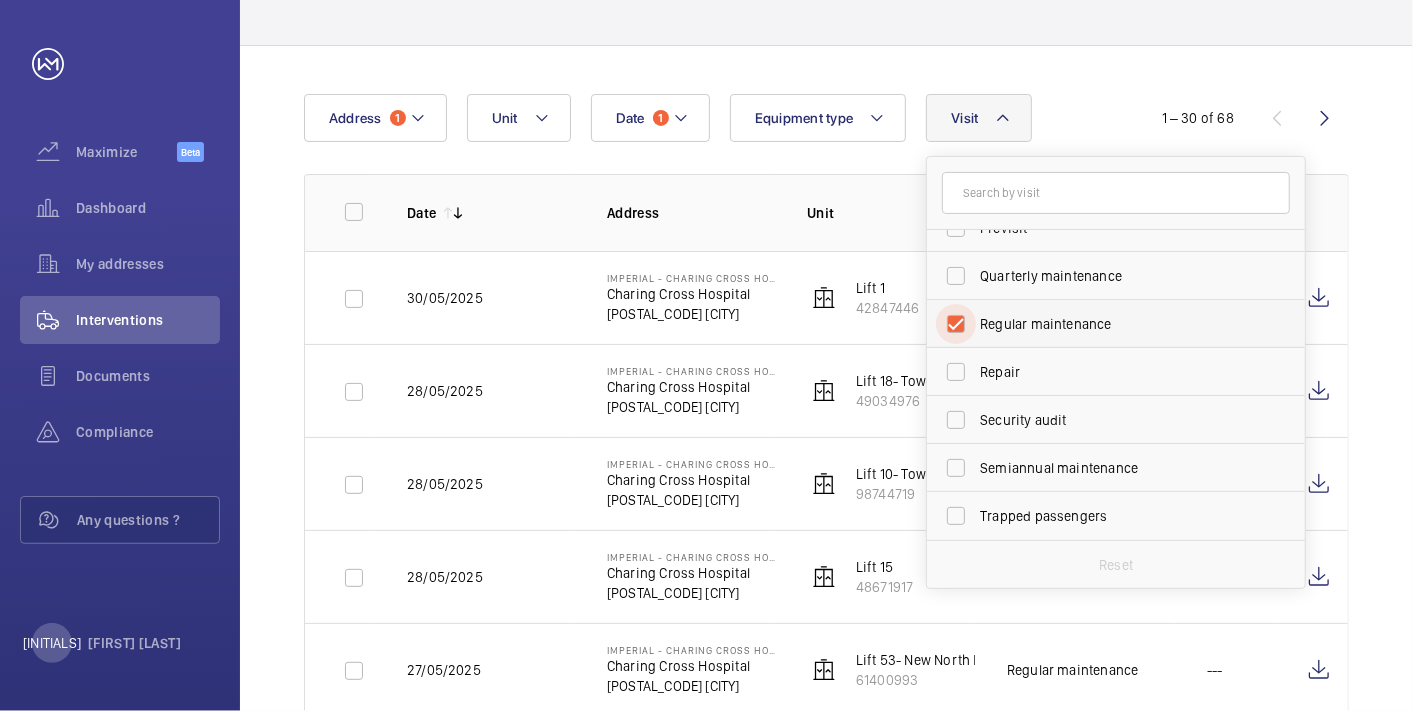 checkbox on "true" 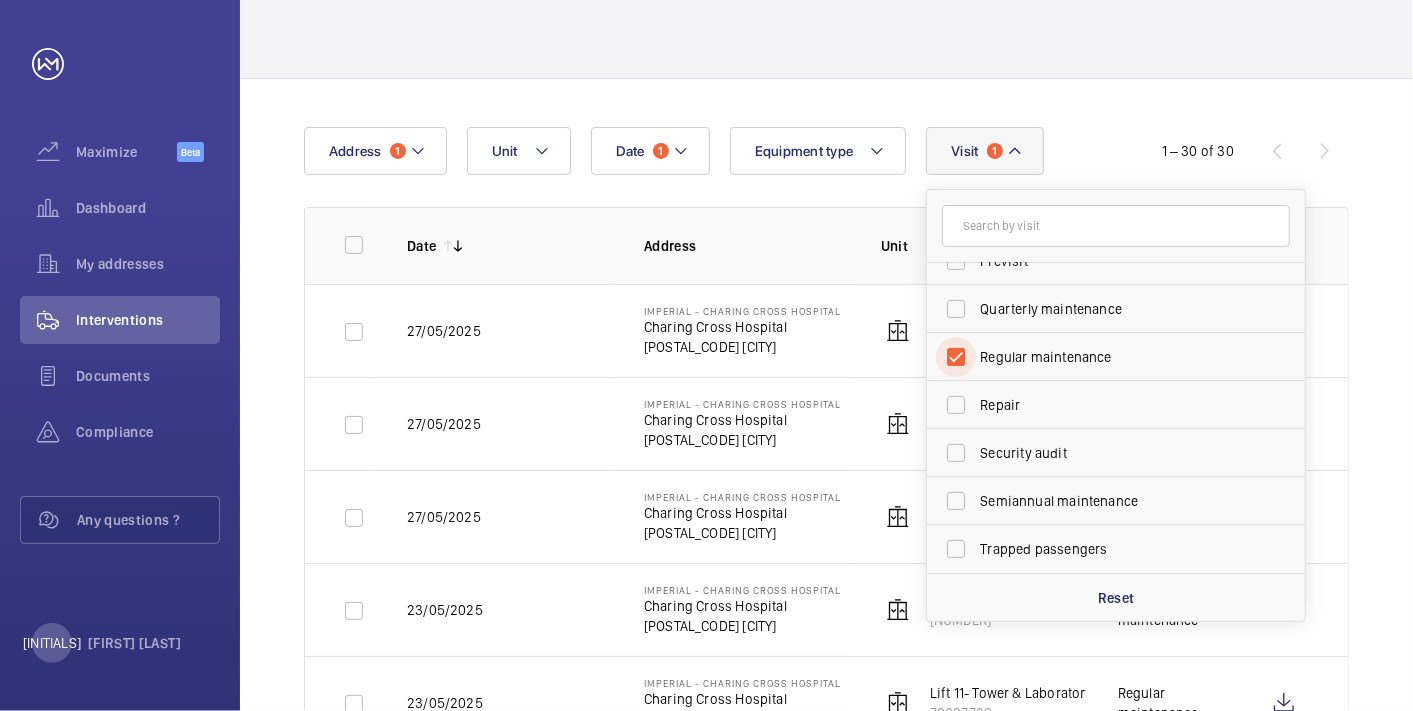 scroll, scrollTop: 135, scrollLeft: 0, axis: vertical 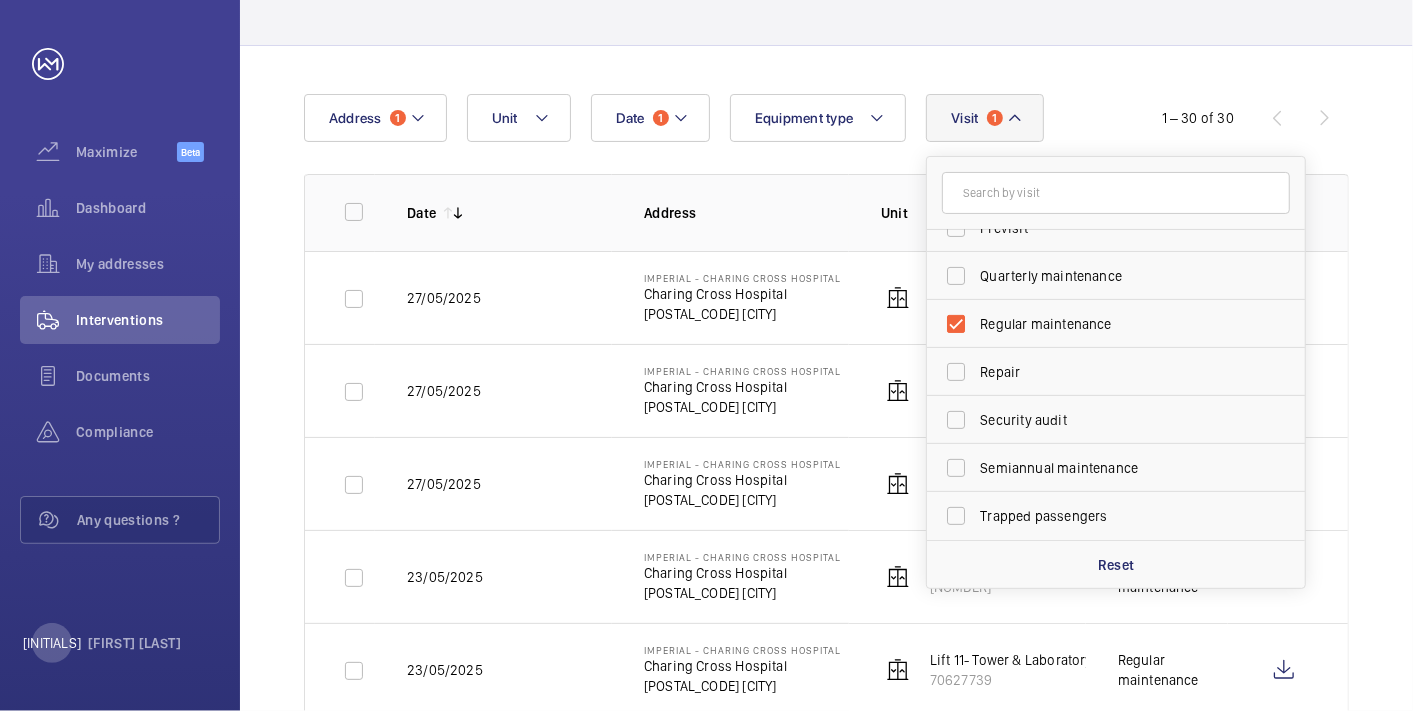 click 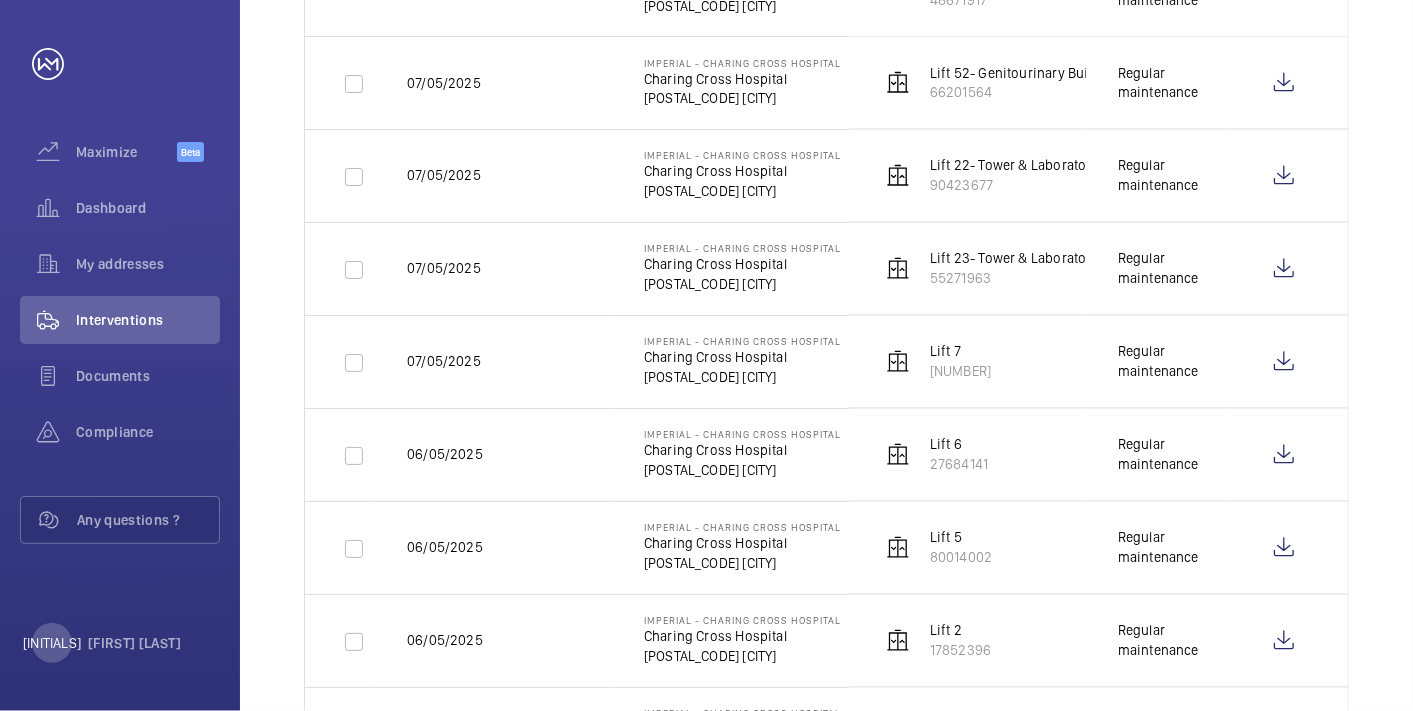 scroll, scrollTop: 2246, scrollLeft: 0, axis: vertical 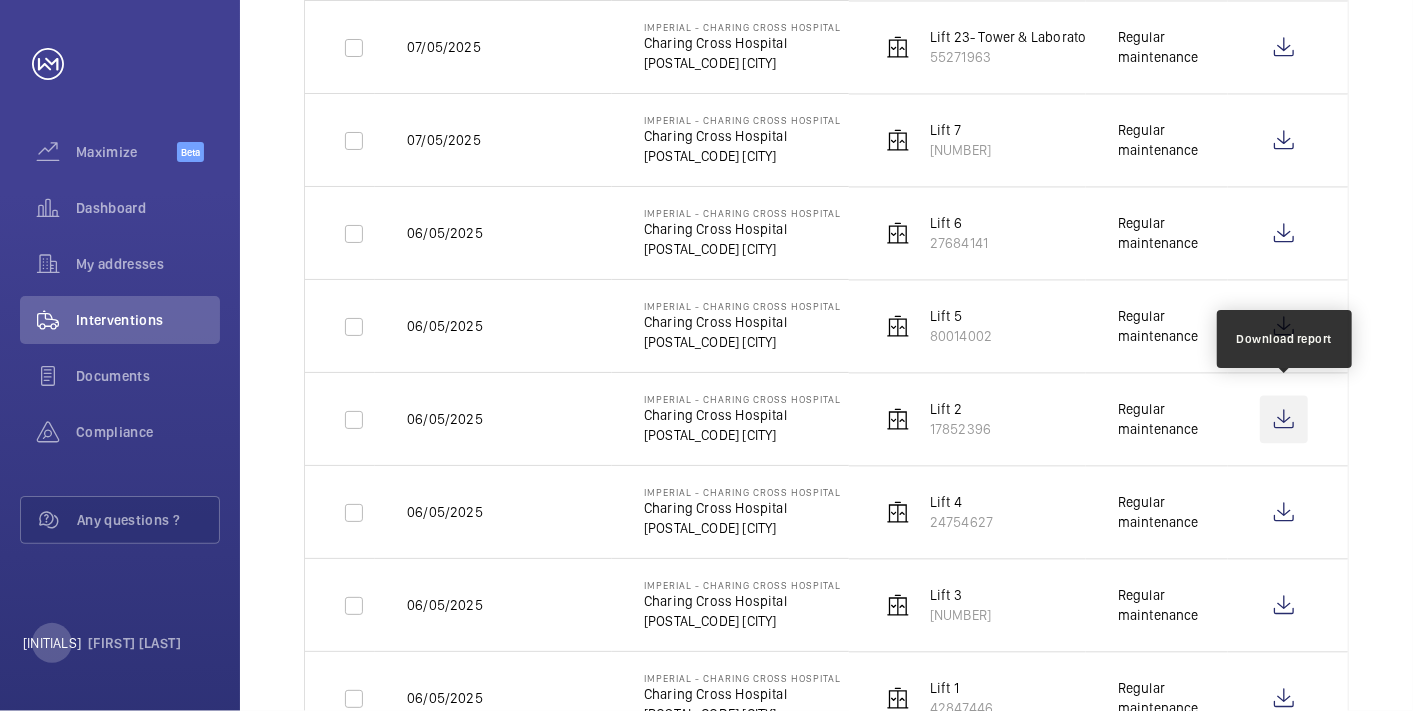 click 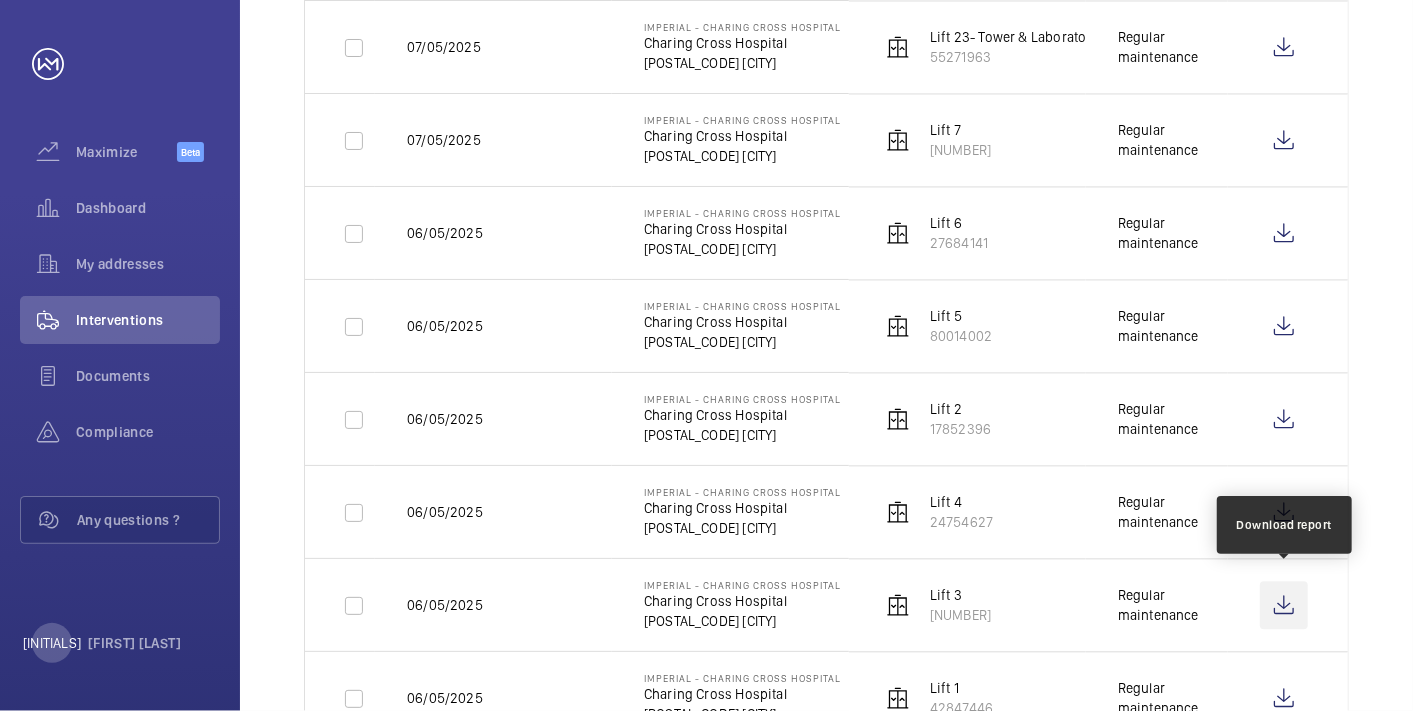 click 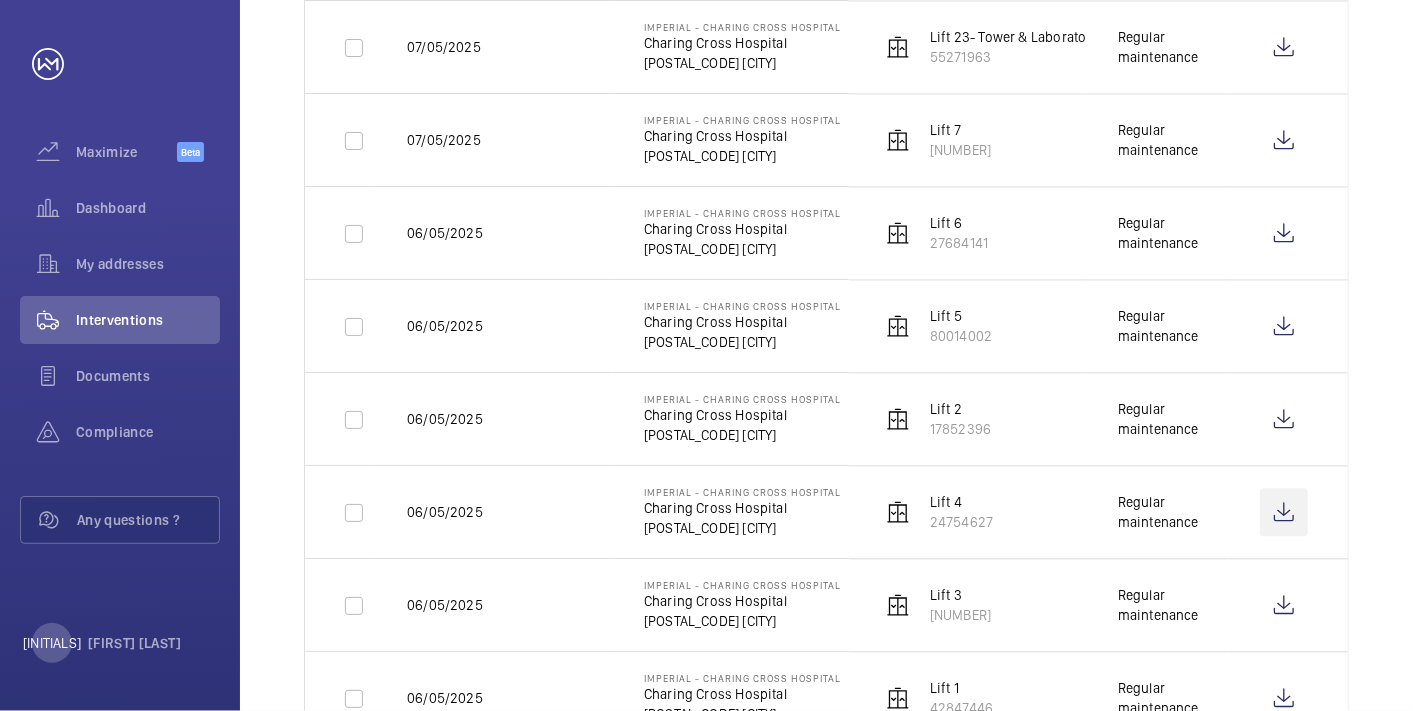 click 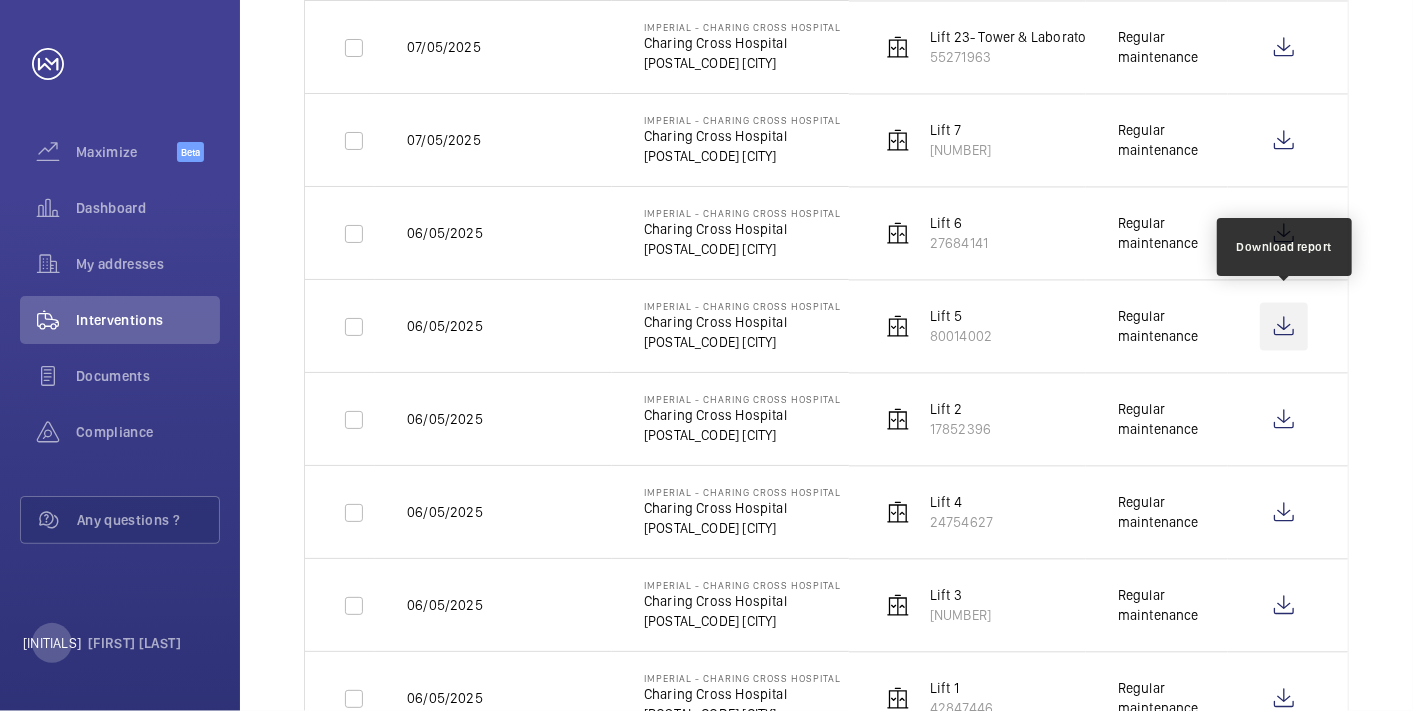 click 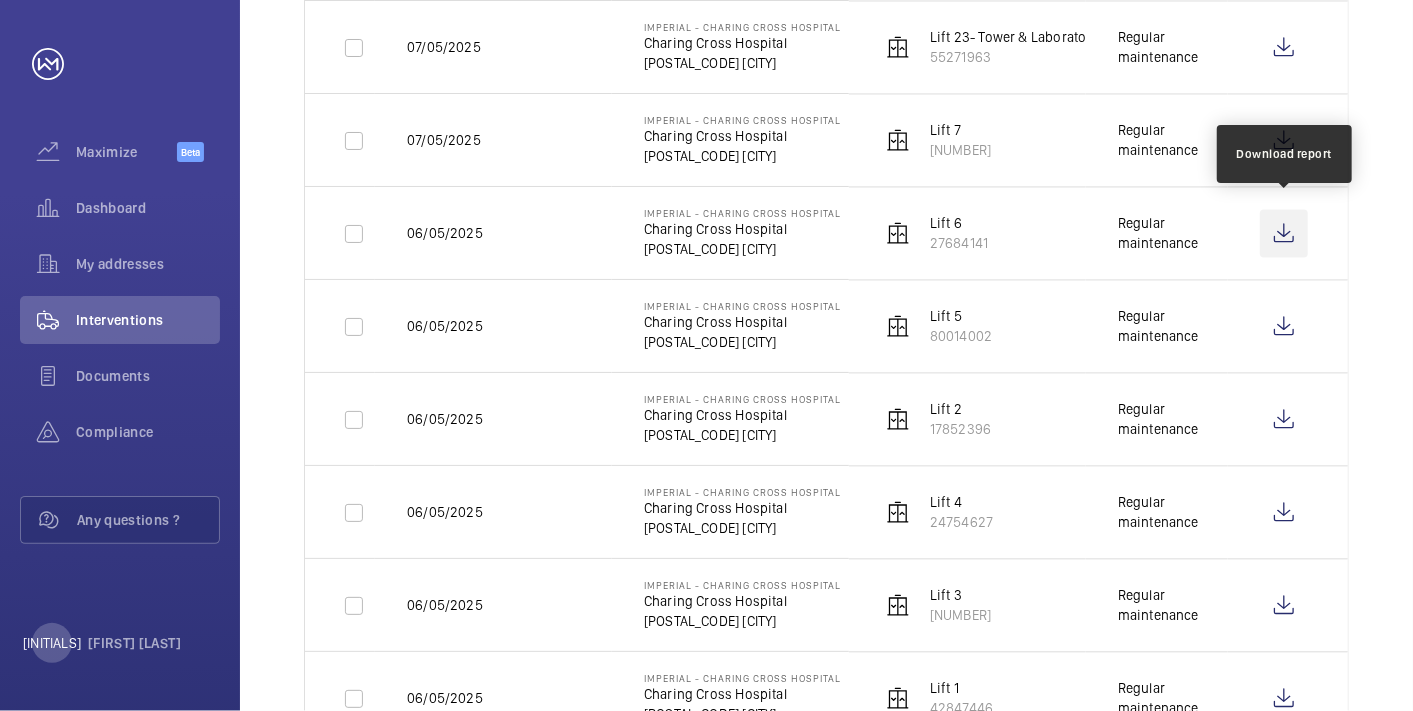 click 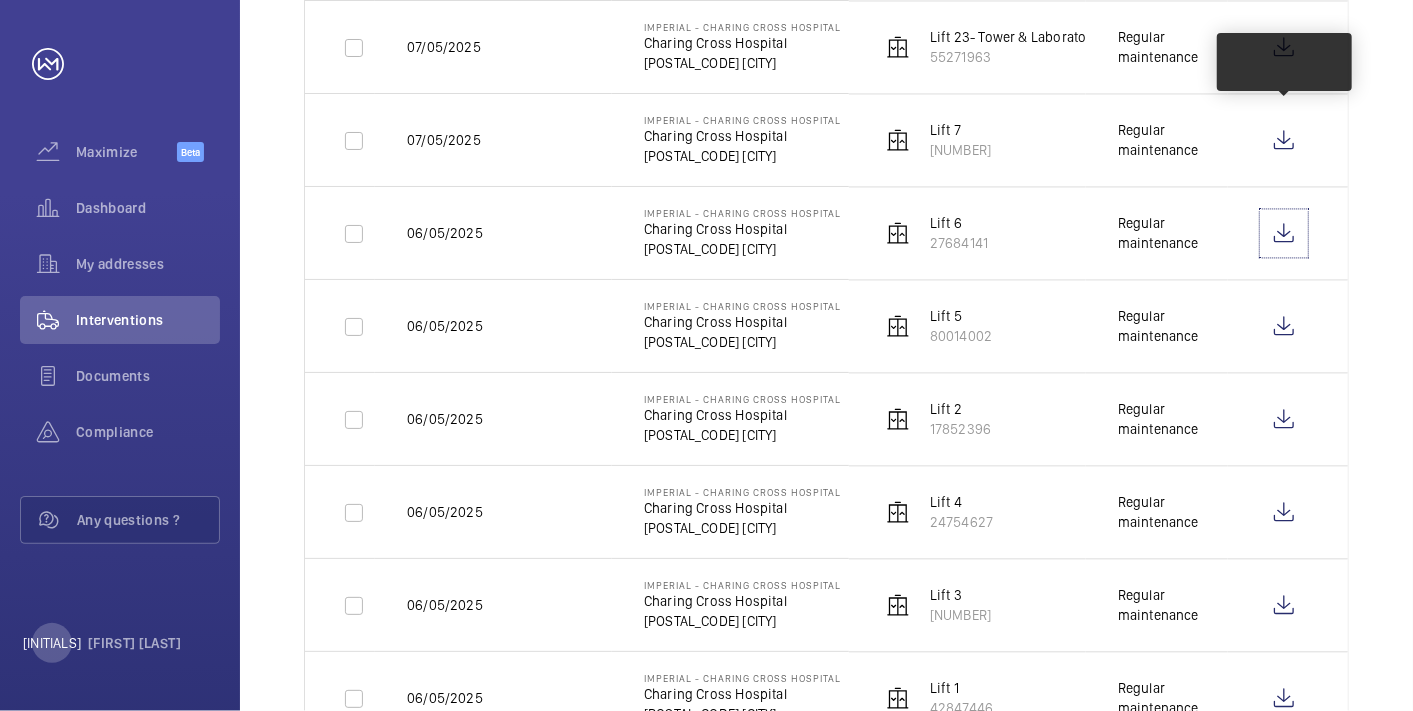 scroll, scrollTop: 2024, scrollLeft: 0, axis: vertical 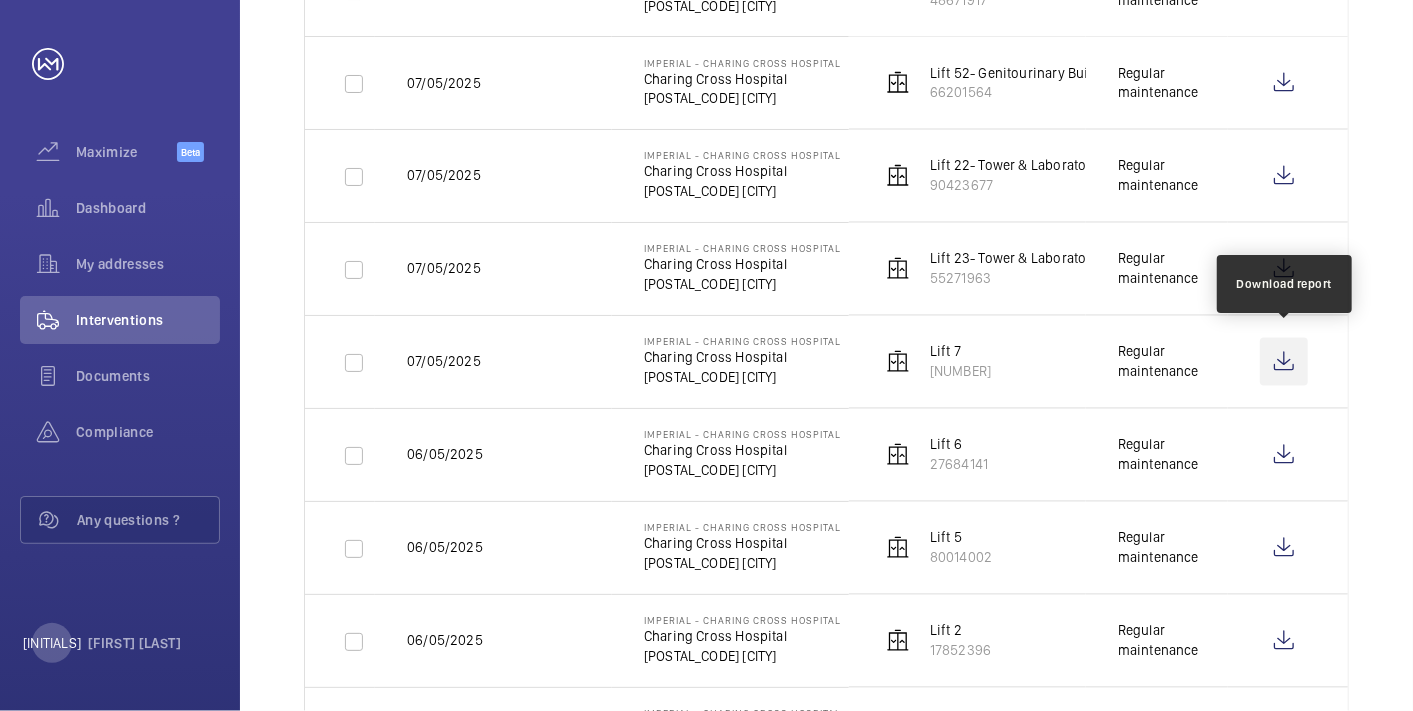 click 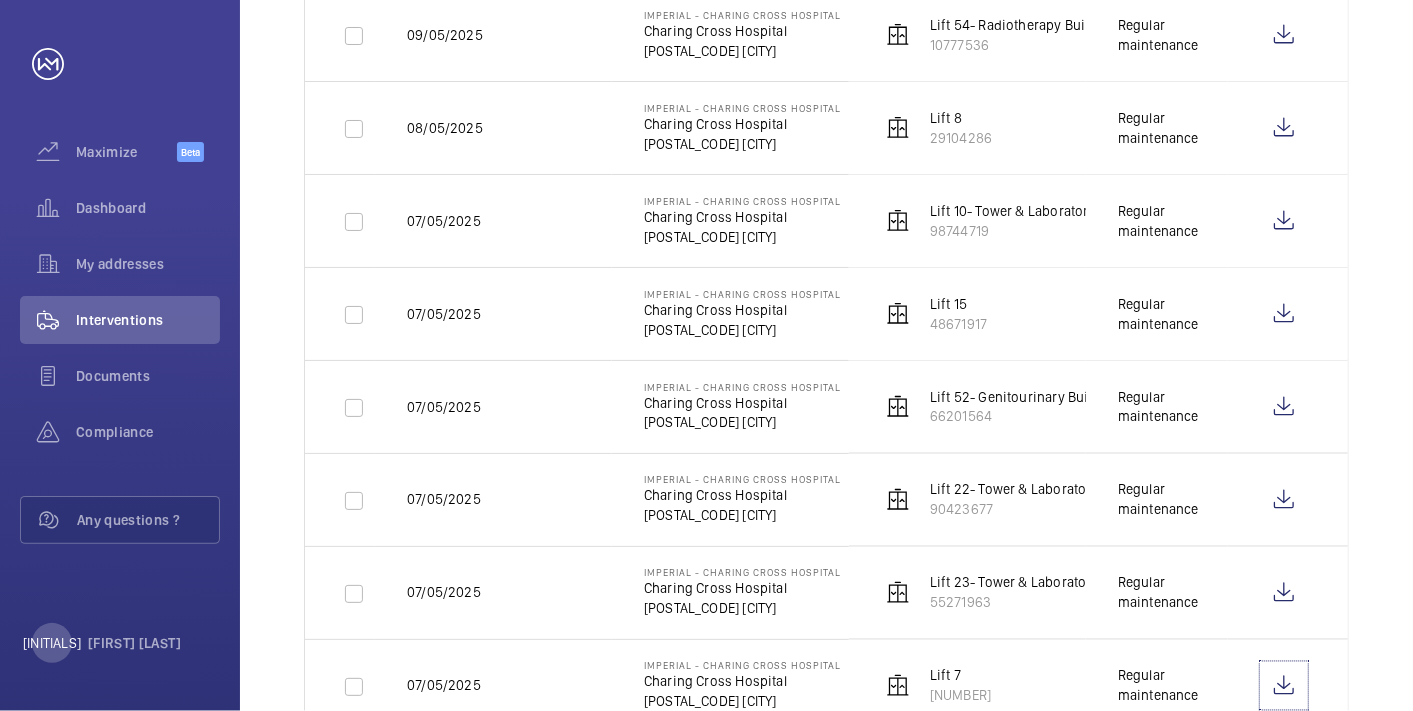 scroll, scrollTop: 1691, scrollLeft: 0, axis: vertical 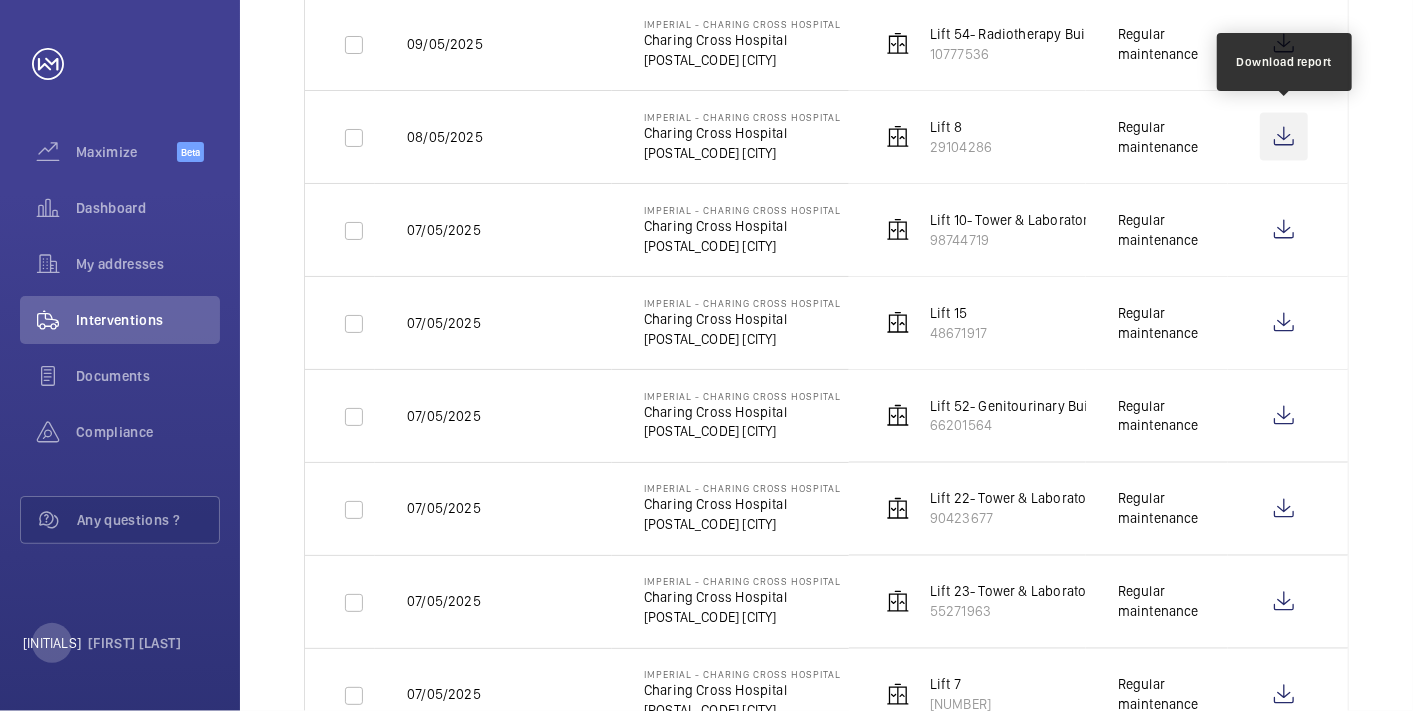click 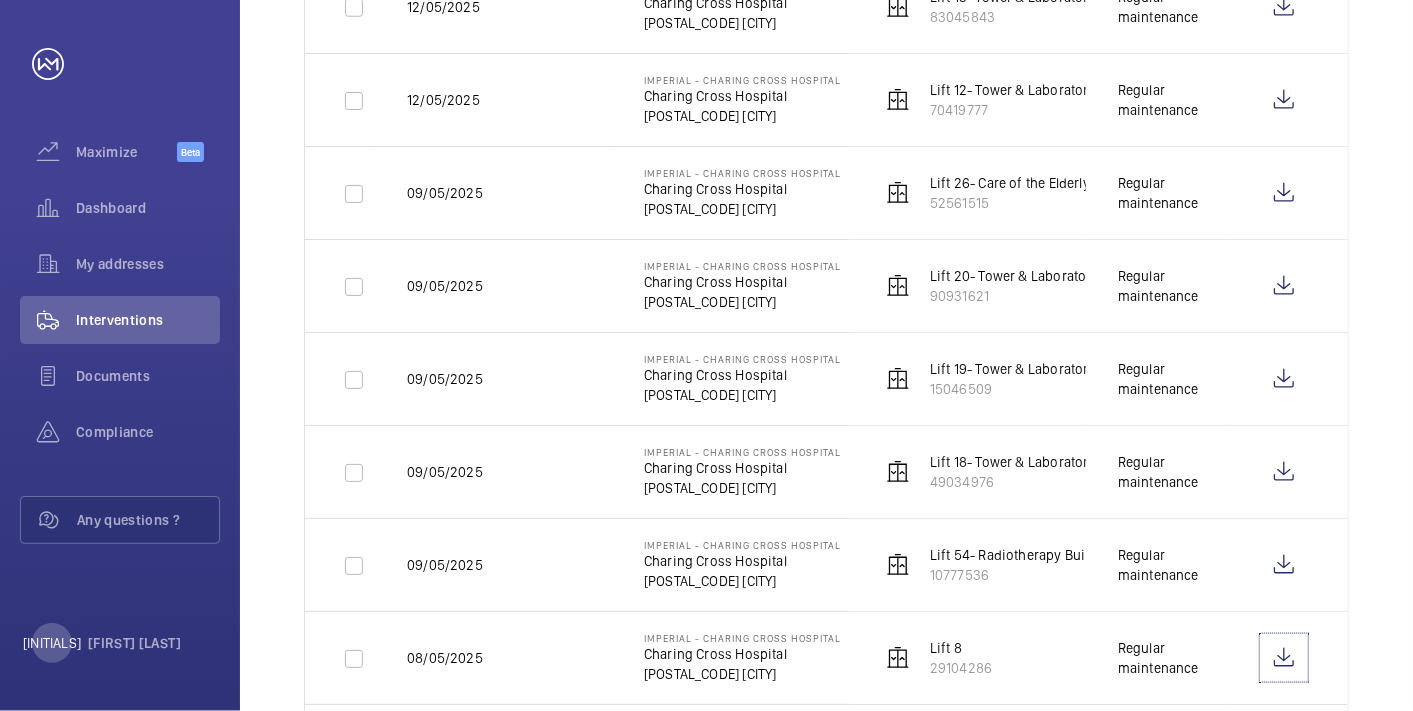 scroll, scrollTop: 1135, scrollLeft: 0, axis: vertical 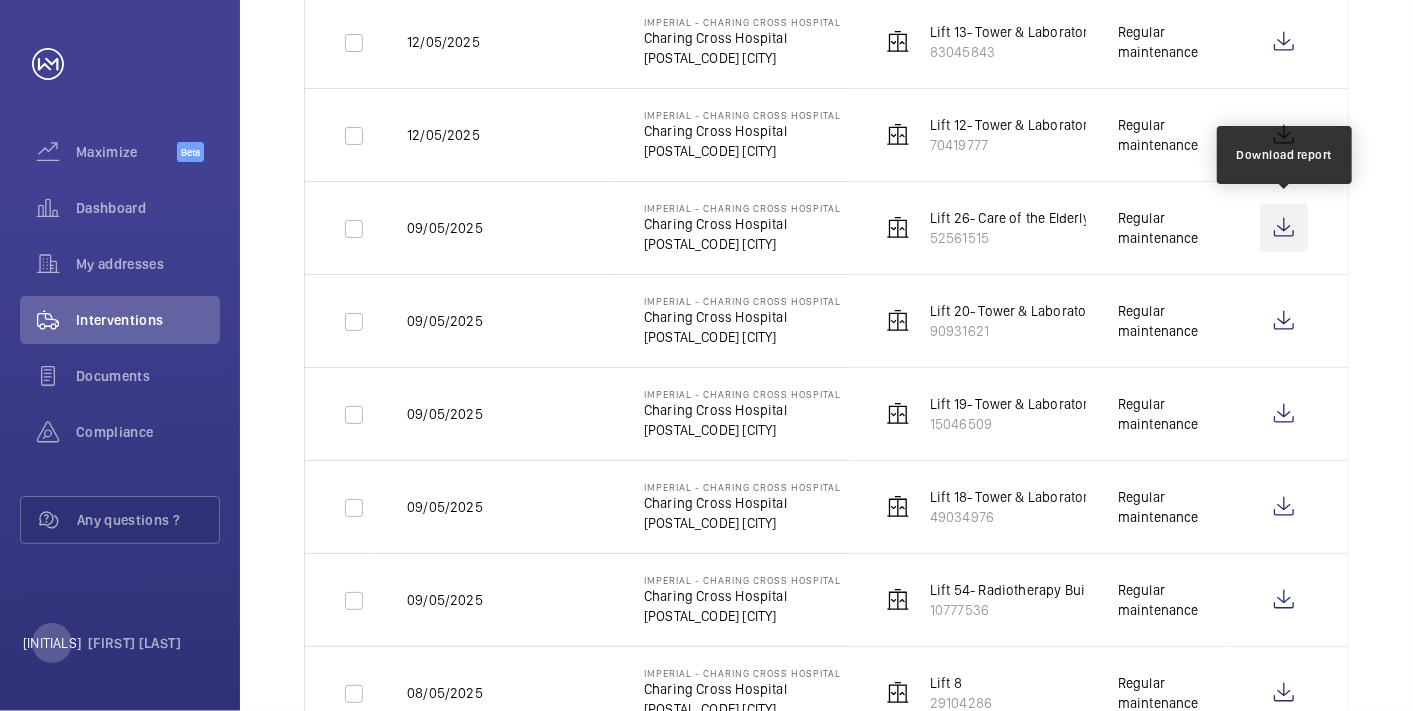 click 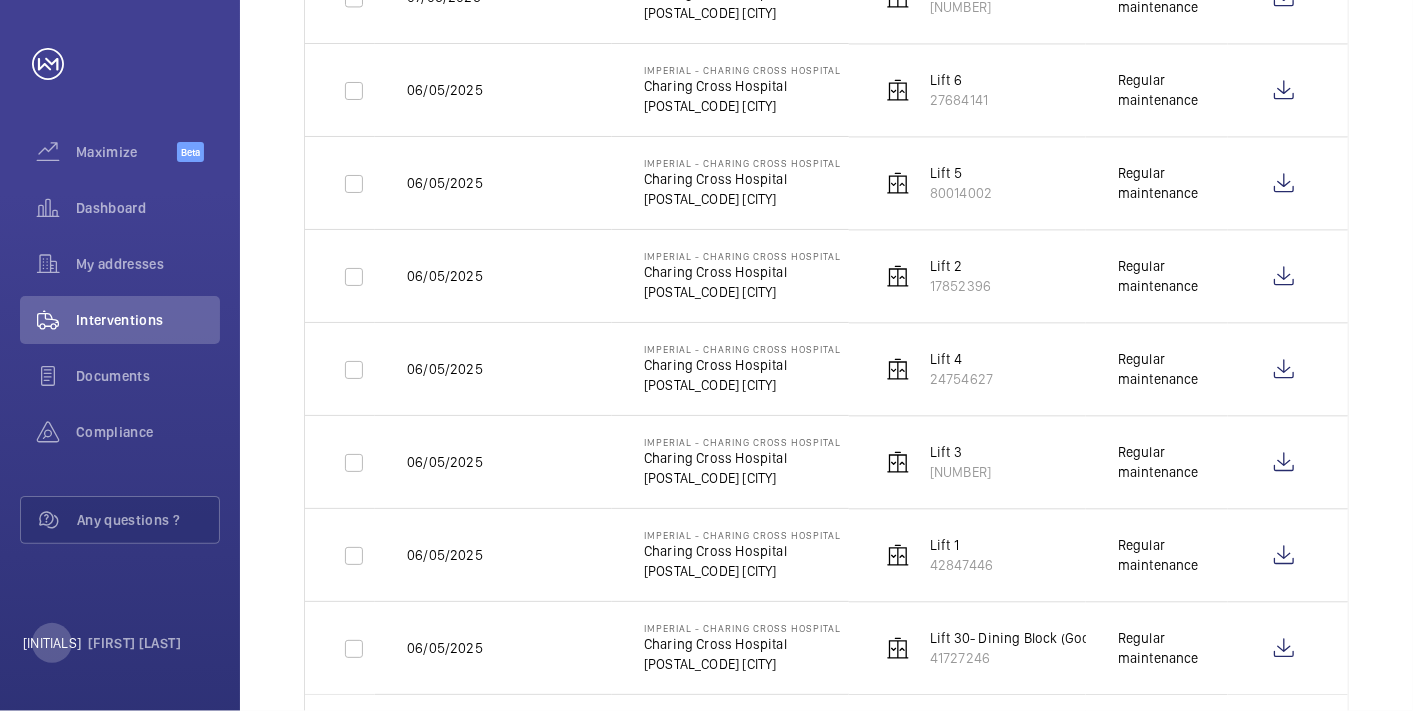 scroll, scrollTop: 2500, scrollLeft: 0, axis: vertical 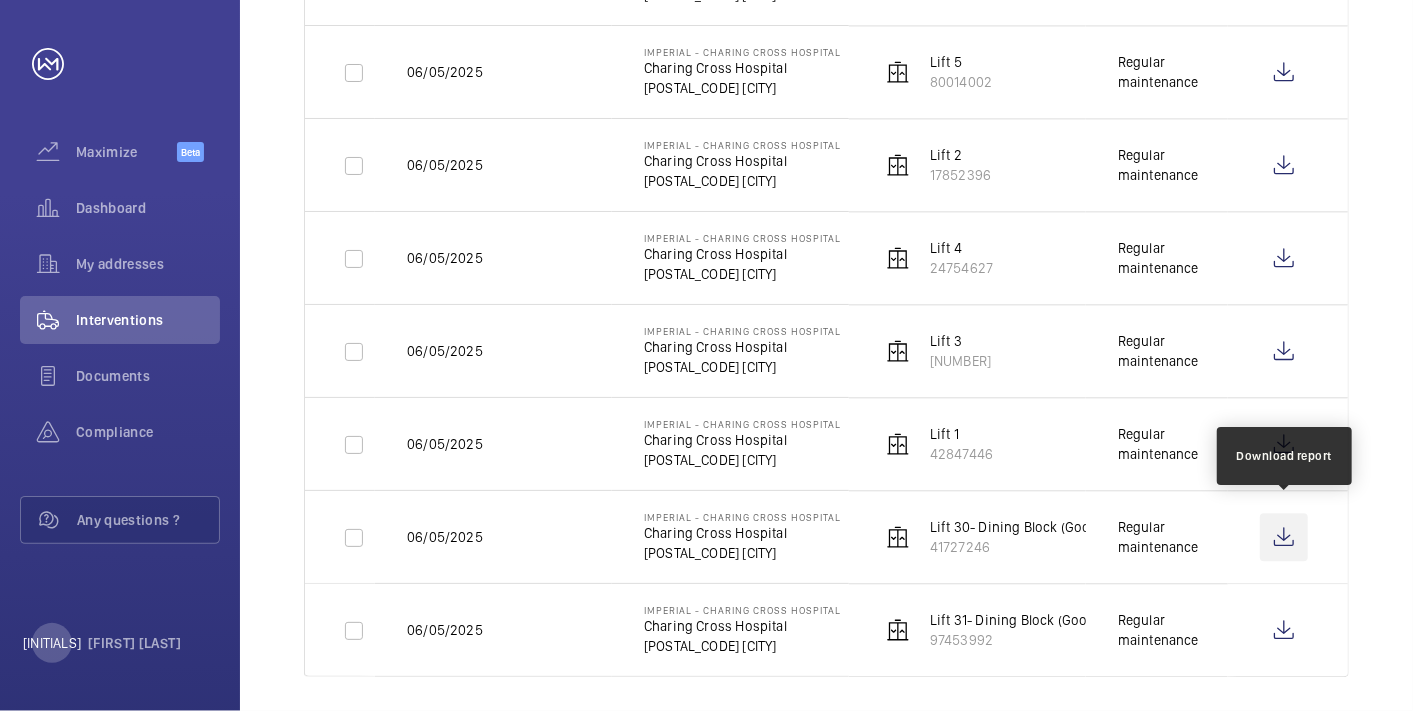 click 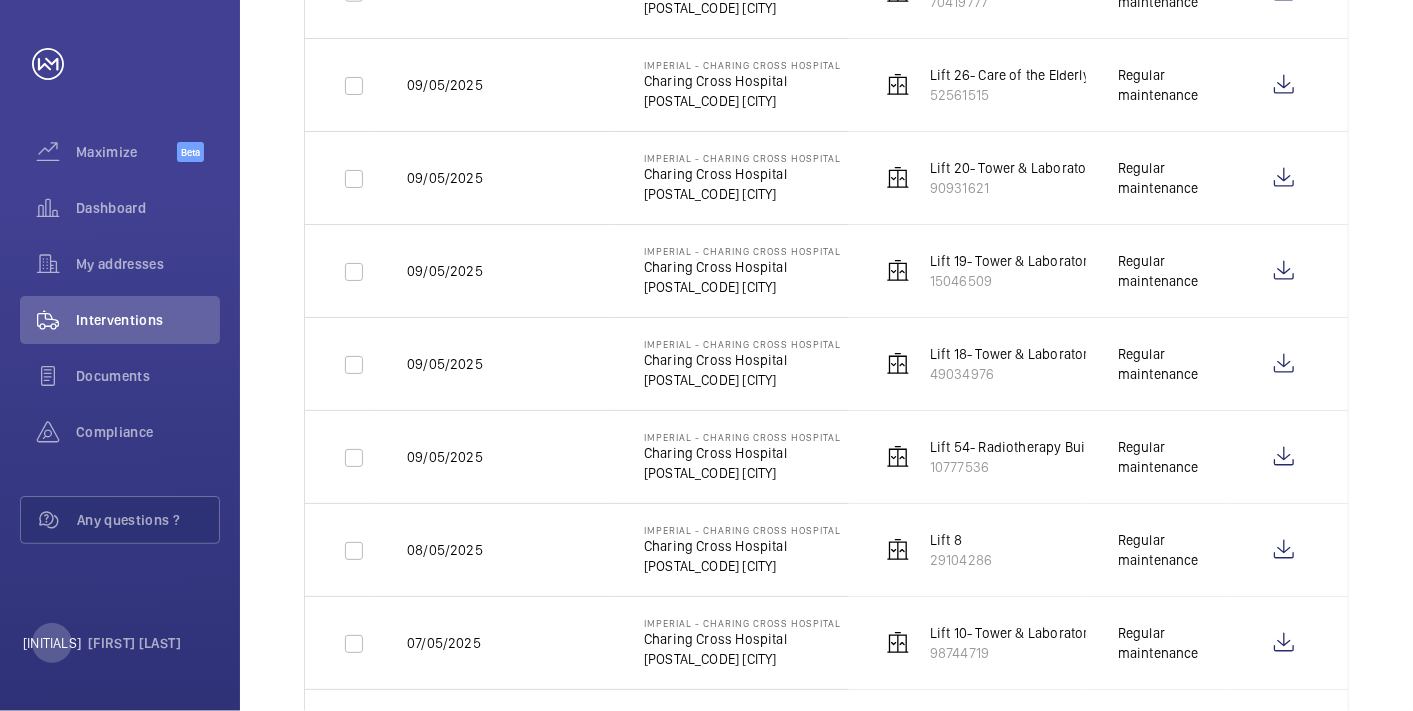 scroll, scrollTop: 1167, scrollLeft: 0, axis: vertical 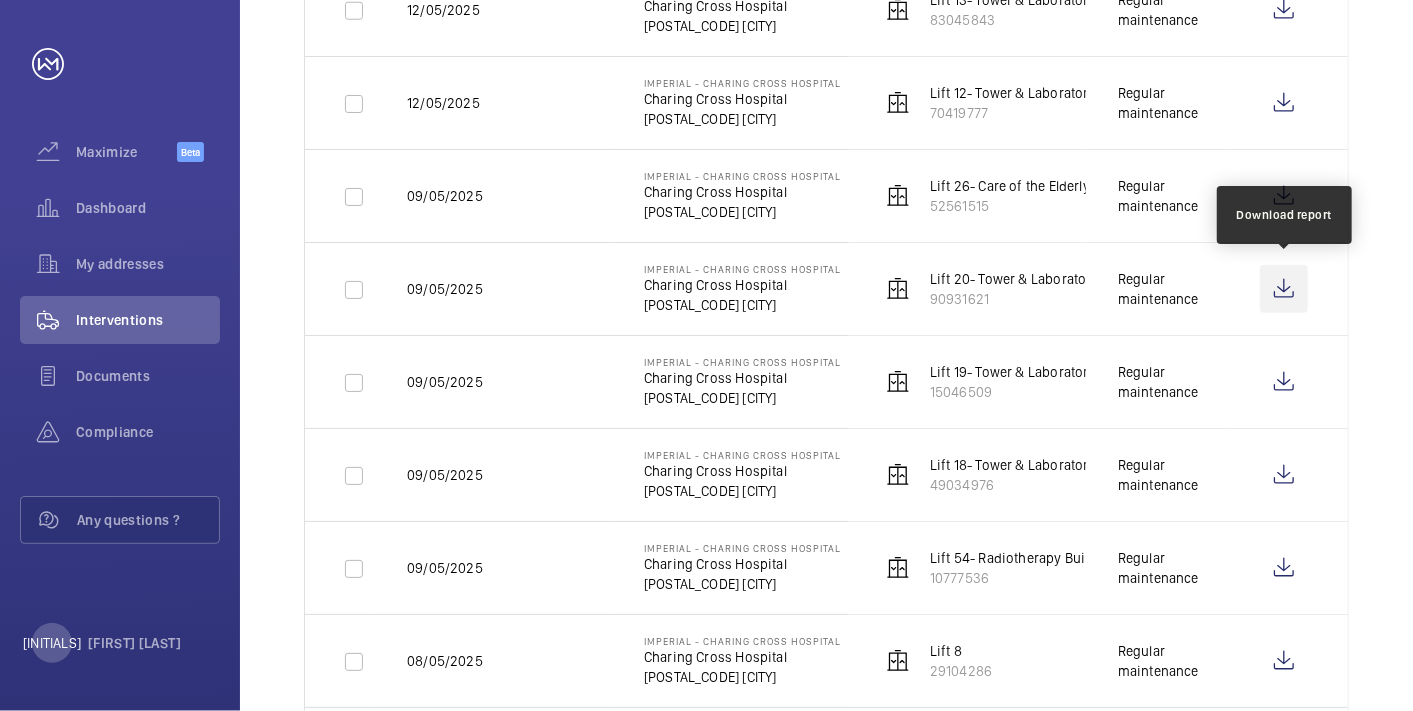 click 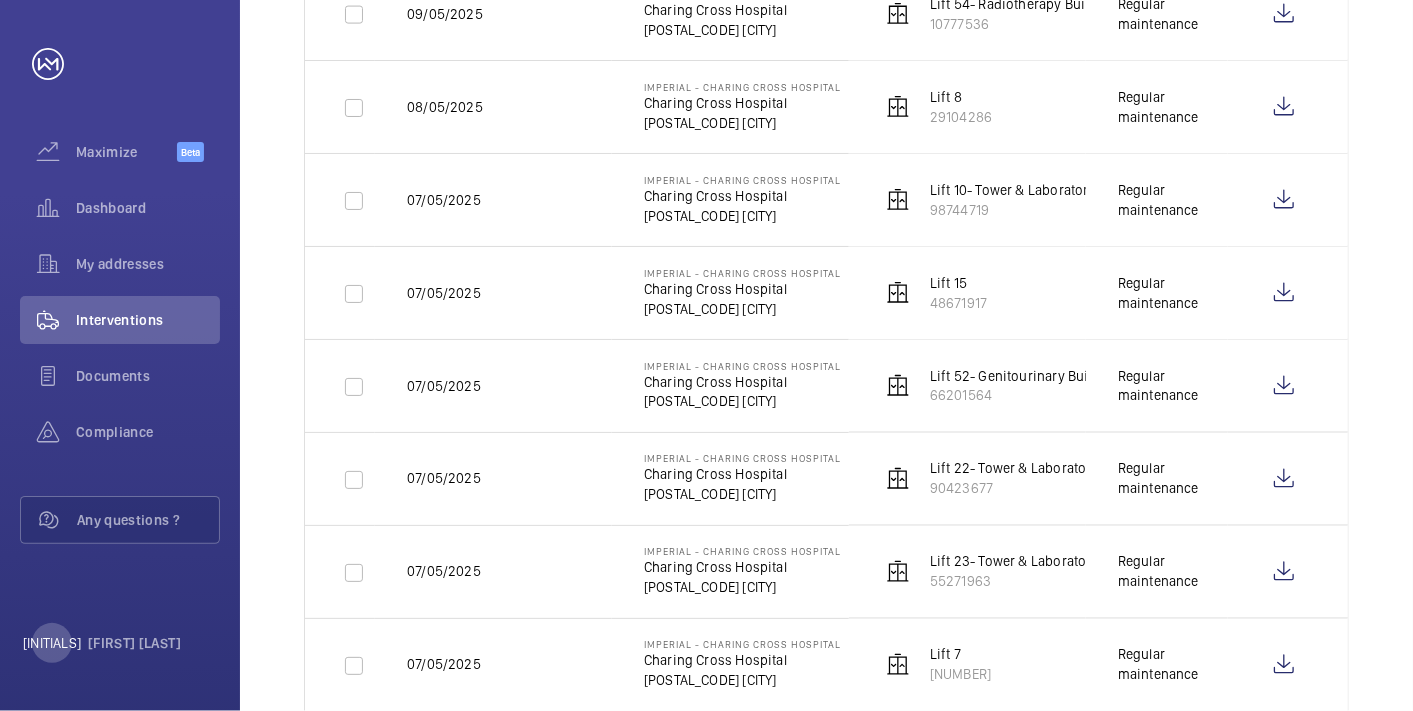 scroll, scrollTop: 1722, scrollLeft: 0, axis: vertical 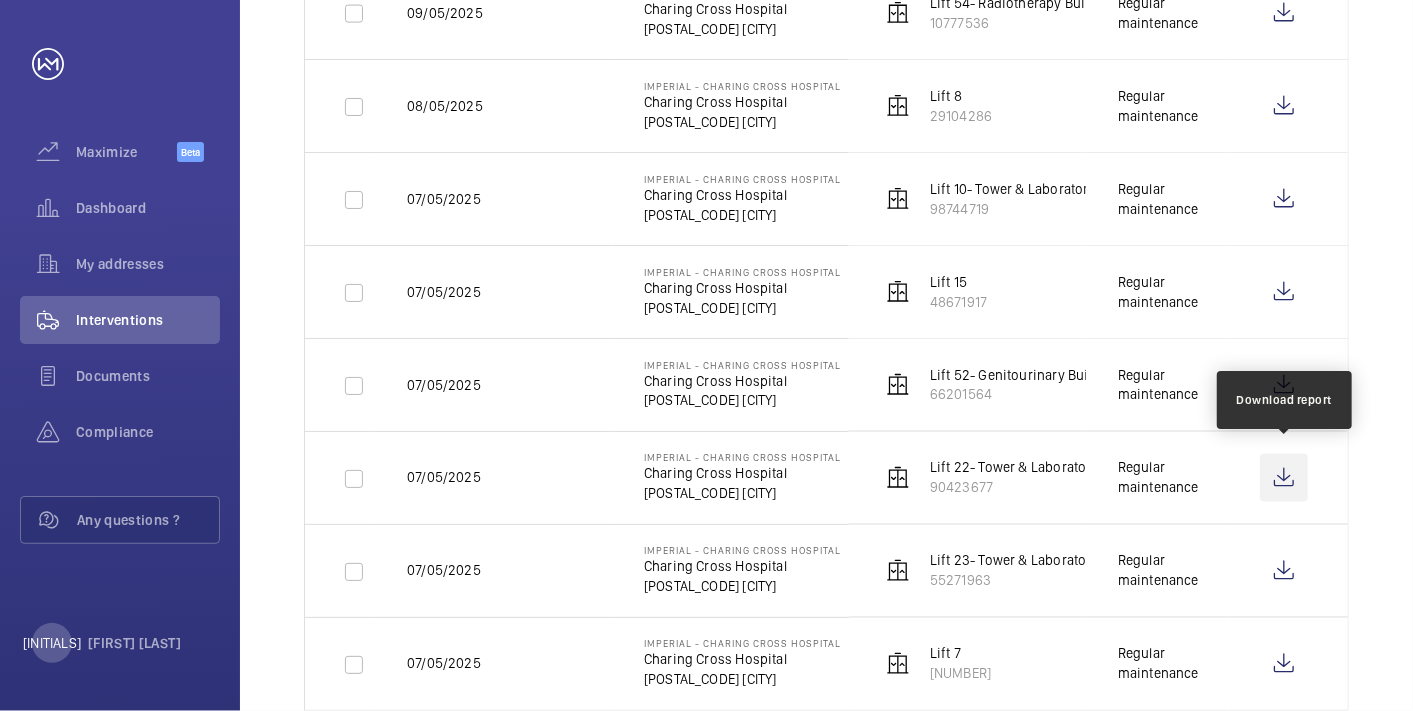 click 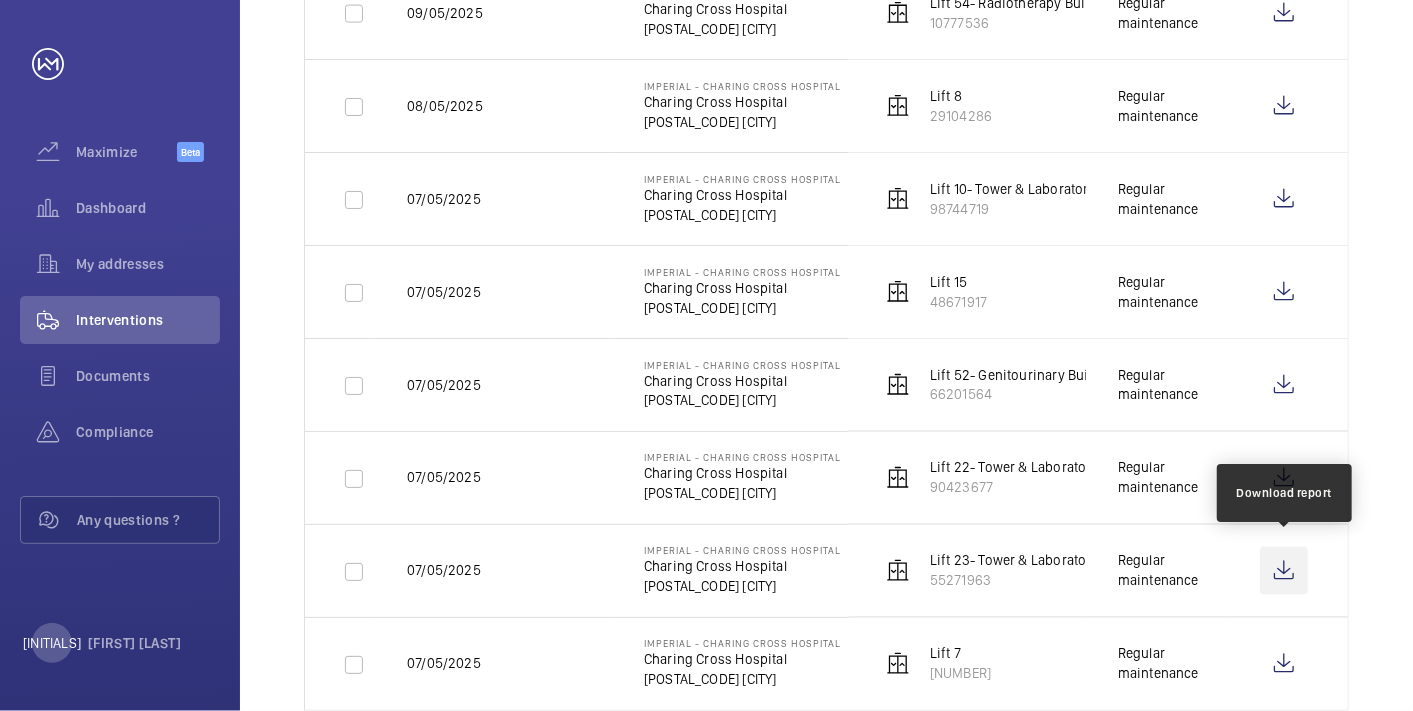 click 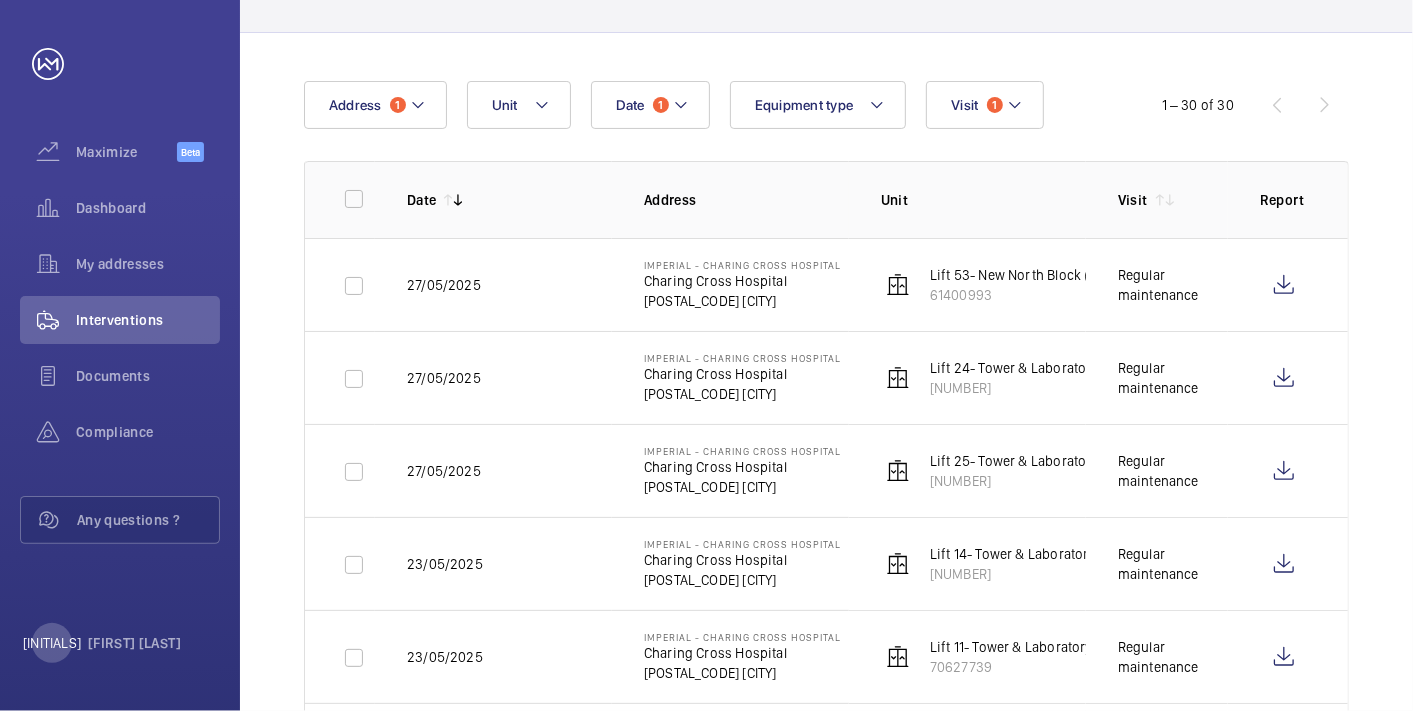 scroll, scrollTop: 333, scrollLeft: 0, axis: vertical 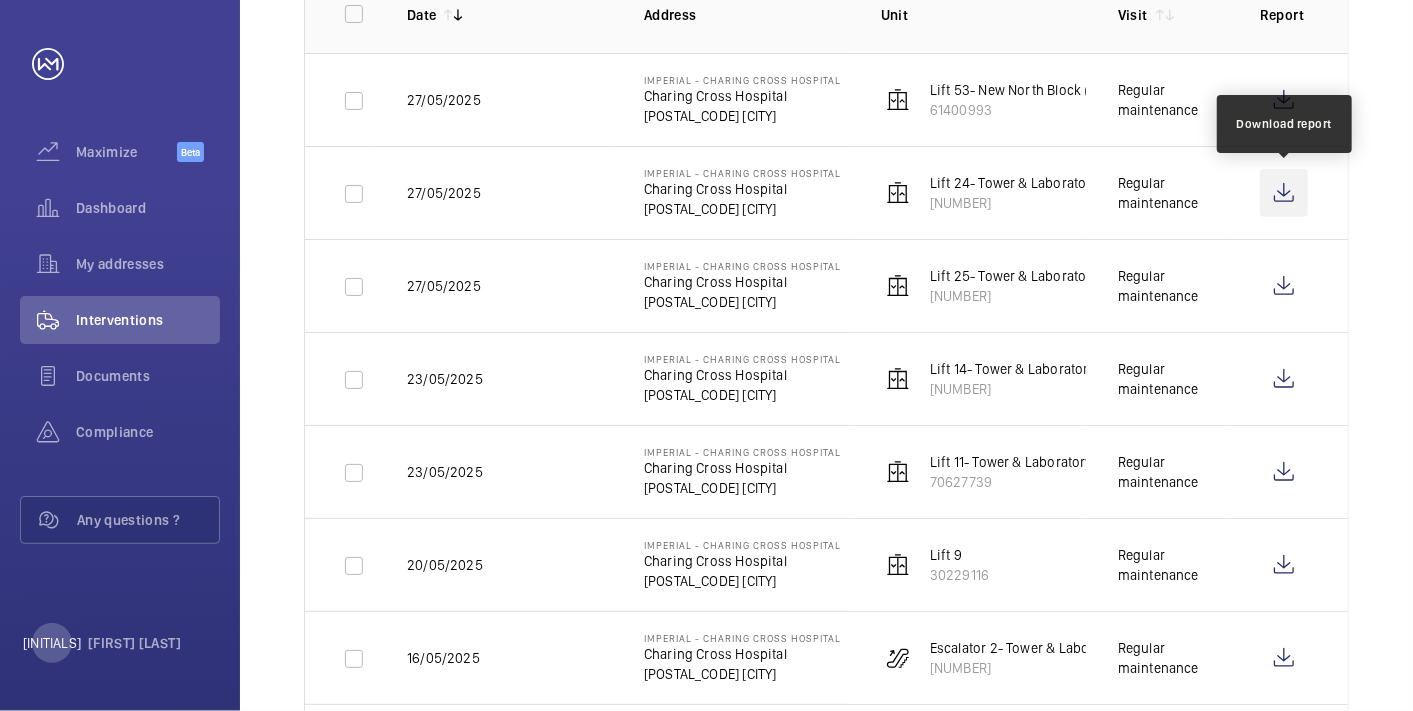 click 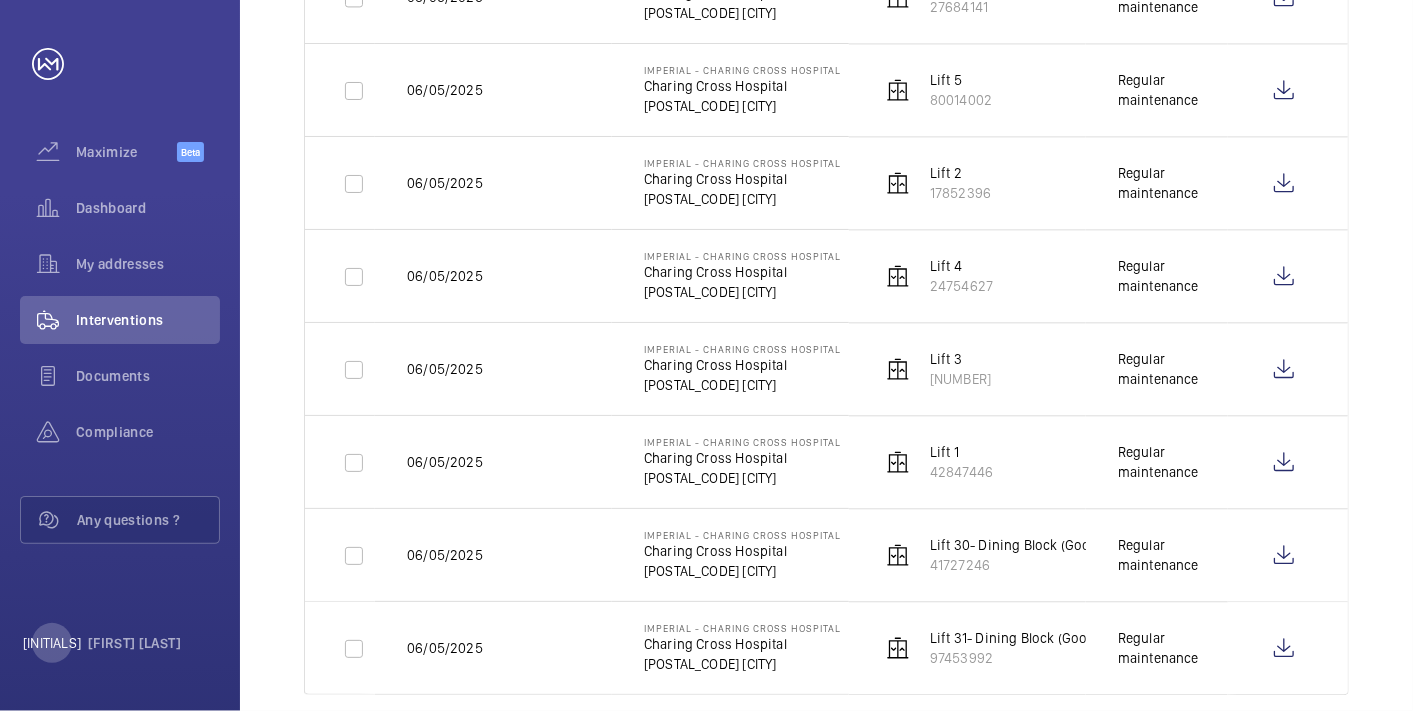 scroll, scrollTop: 2500, scrollLeft: 0, axis: vertical 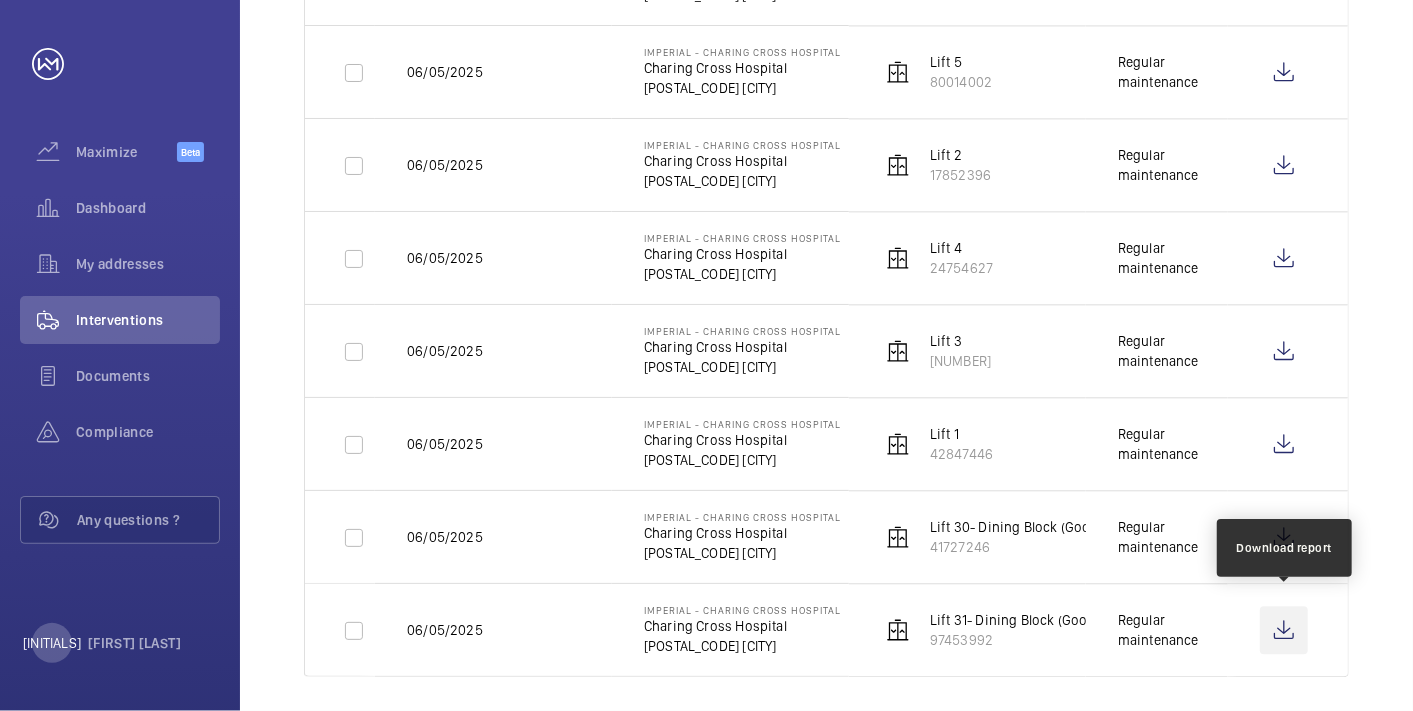 click 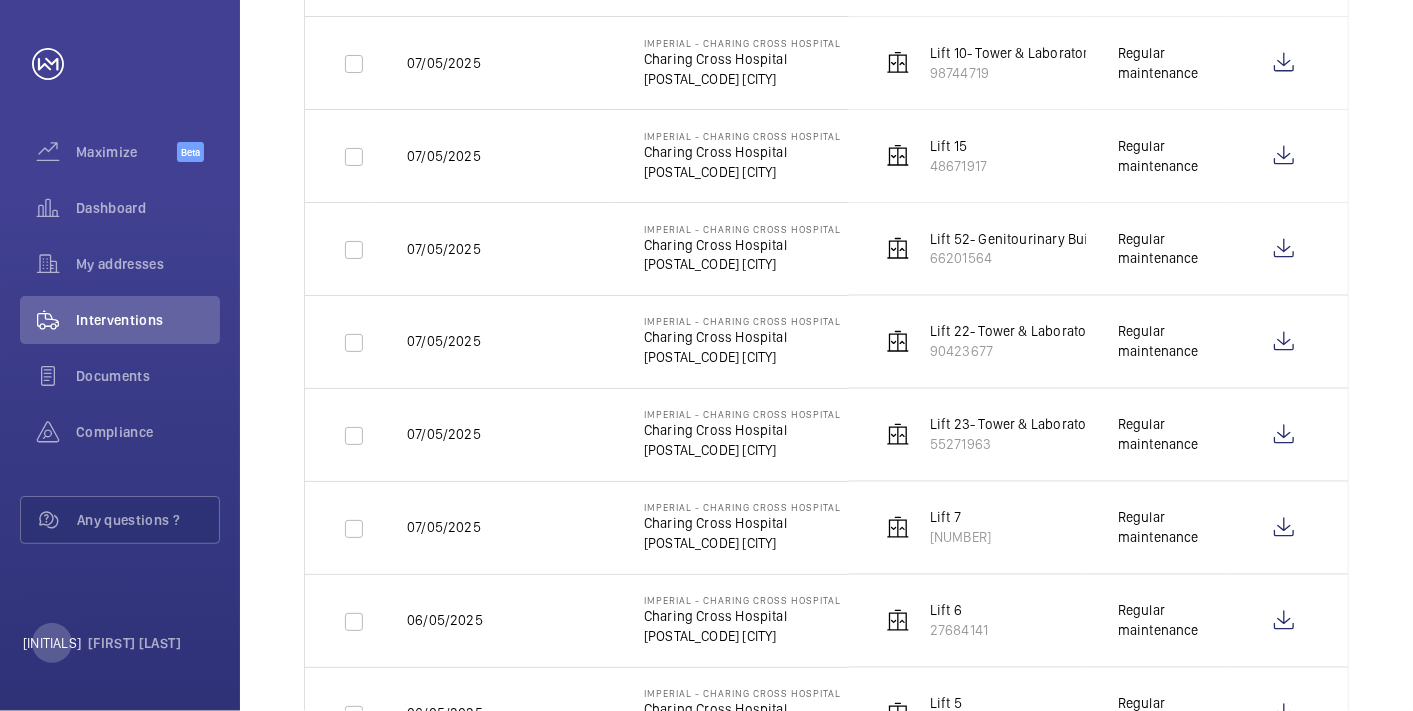 scroll, scrollTop: 1722, scrollLeft: 0, axis: vertical 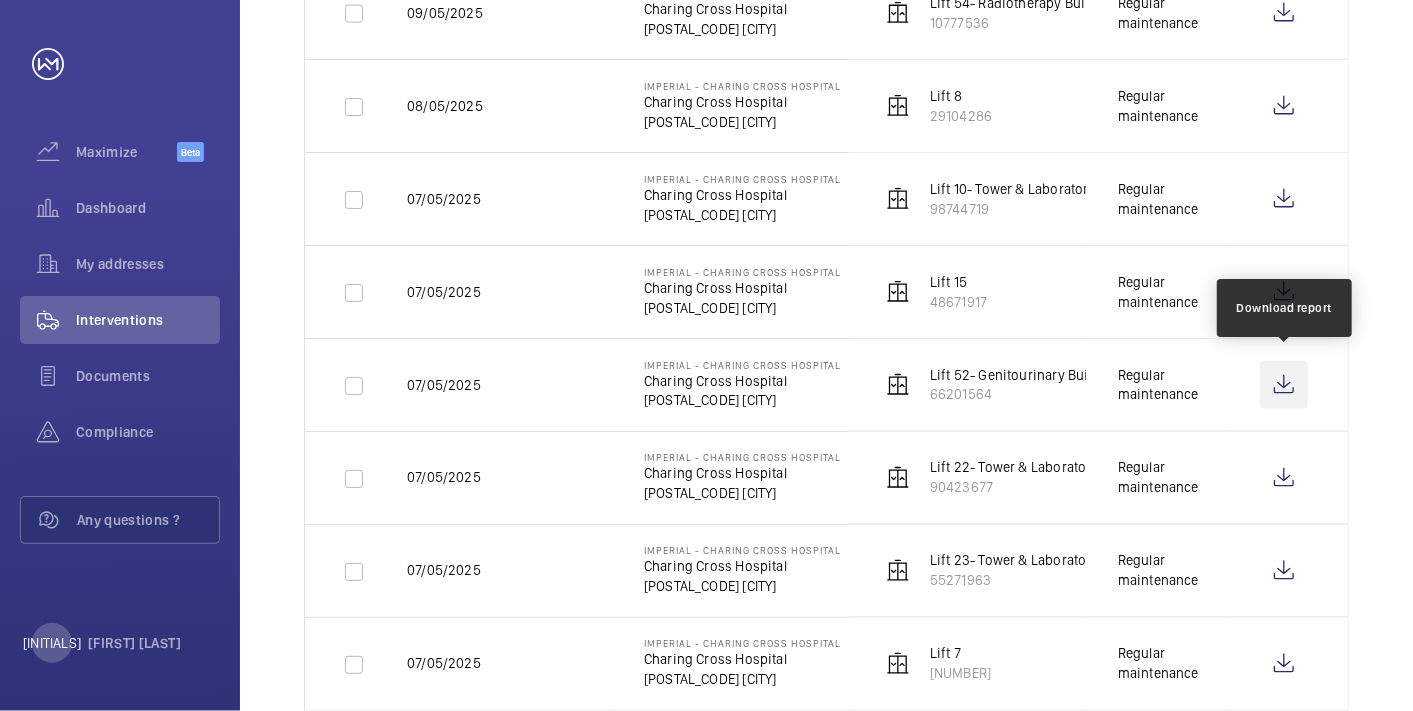click 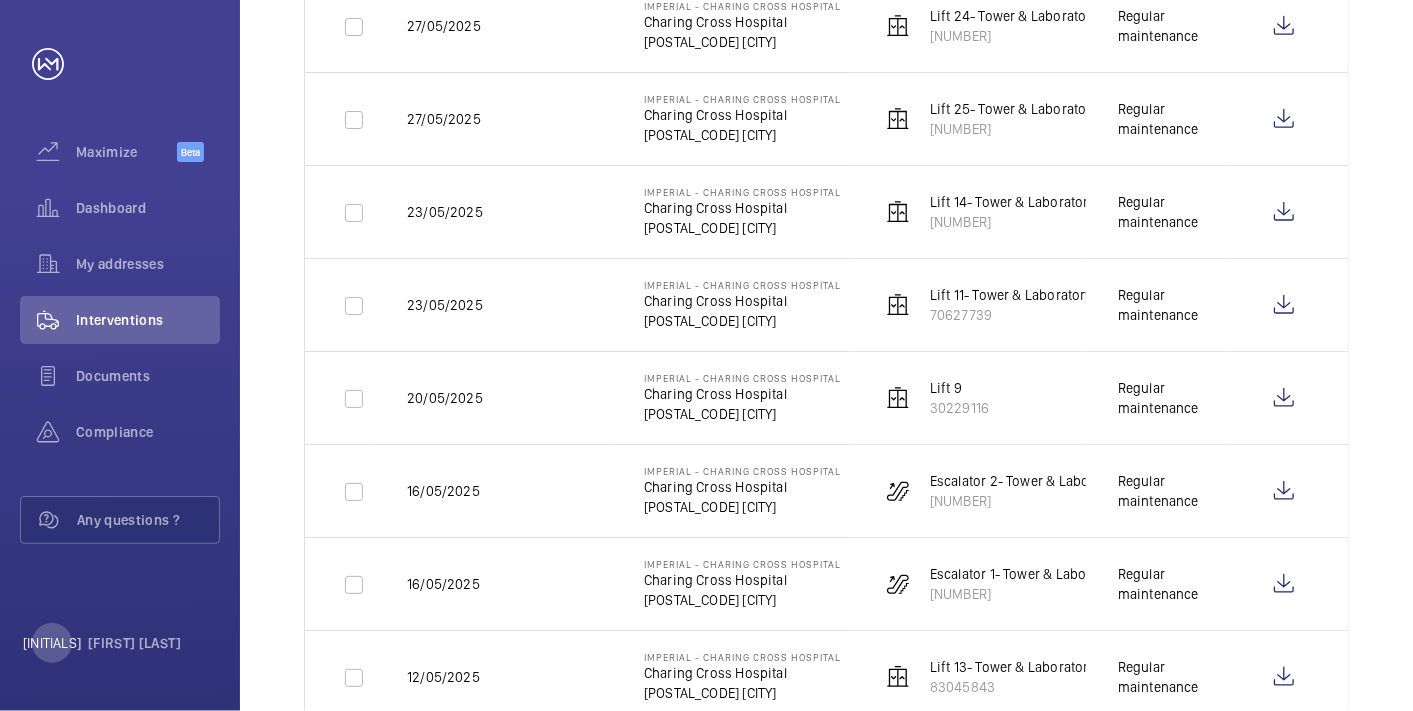 scroll, scrollTop: 167, scrollLeft: 0, axis: vertical 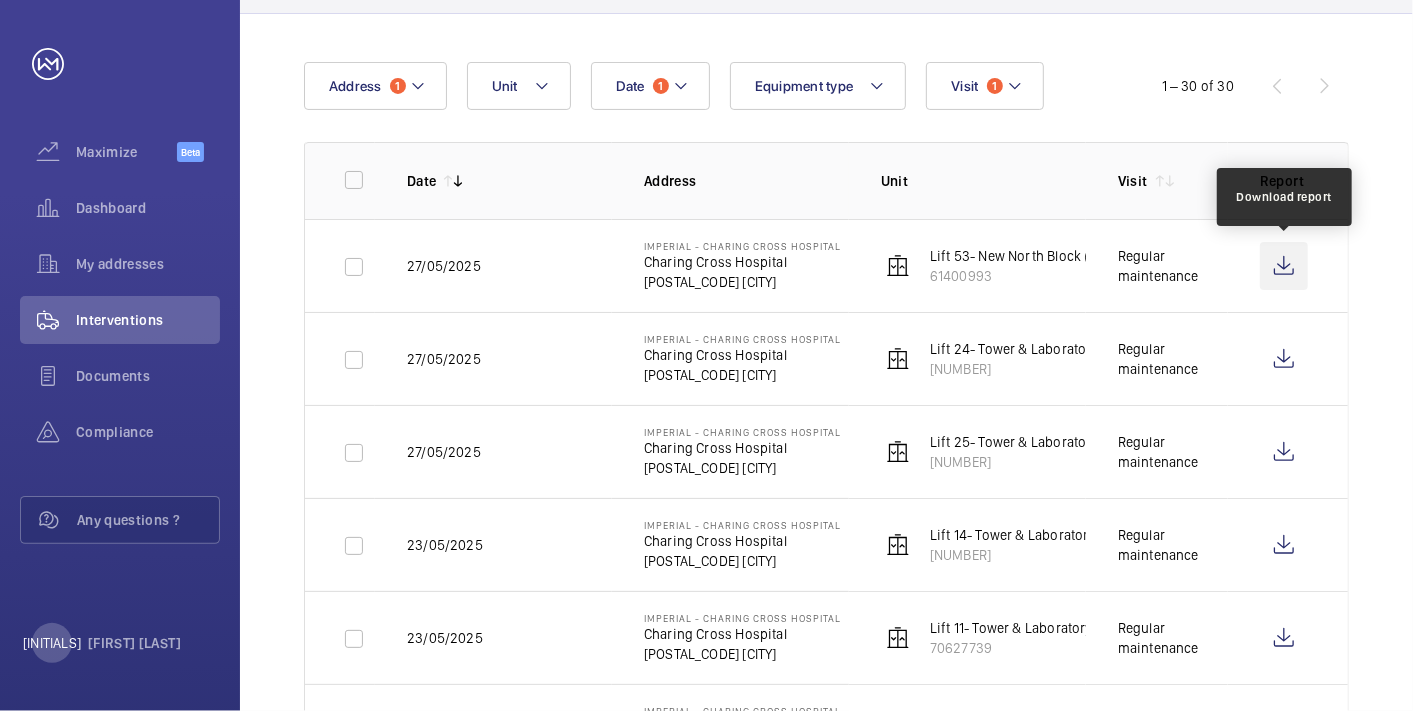 click 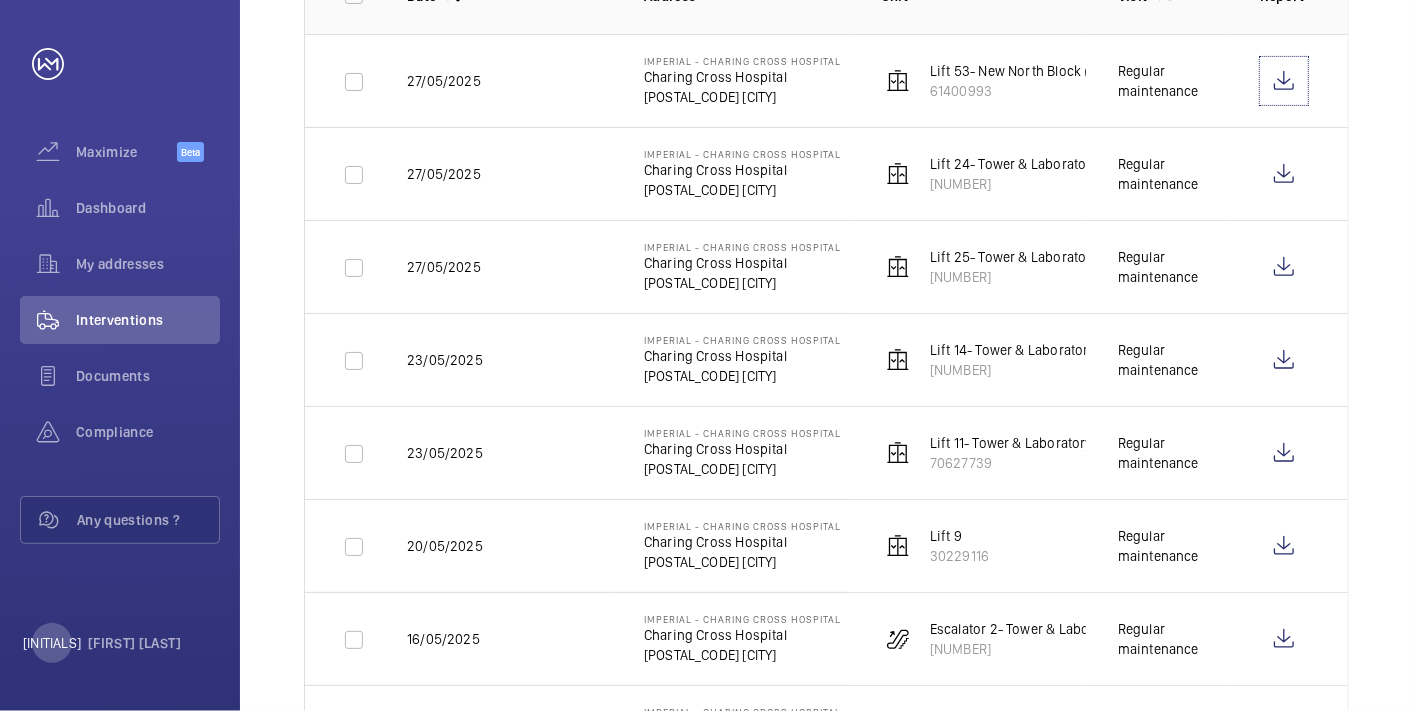 scroll, scrollTop: 278, scrollLeft: 0, axis: vertical 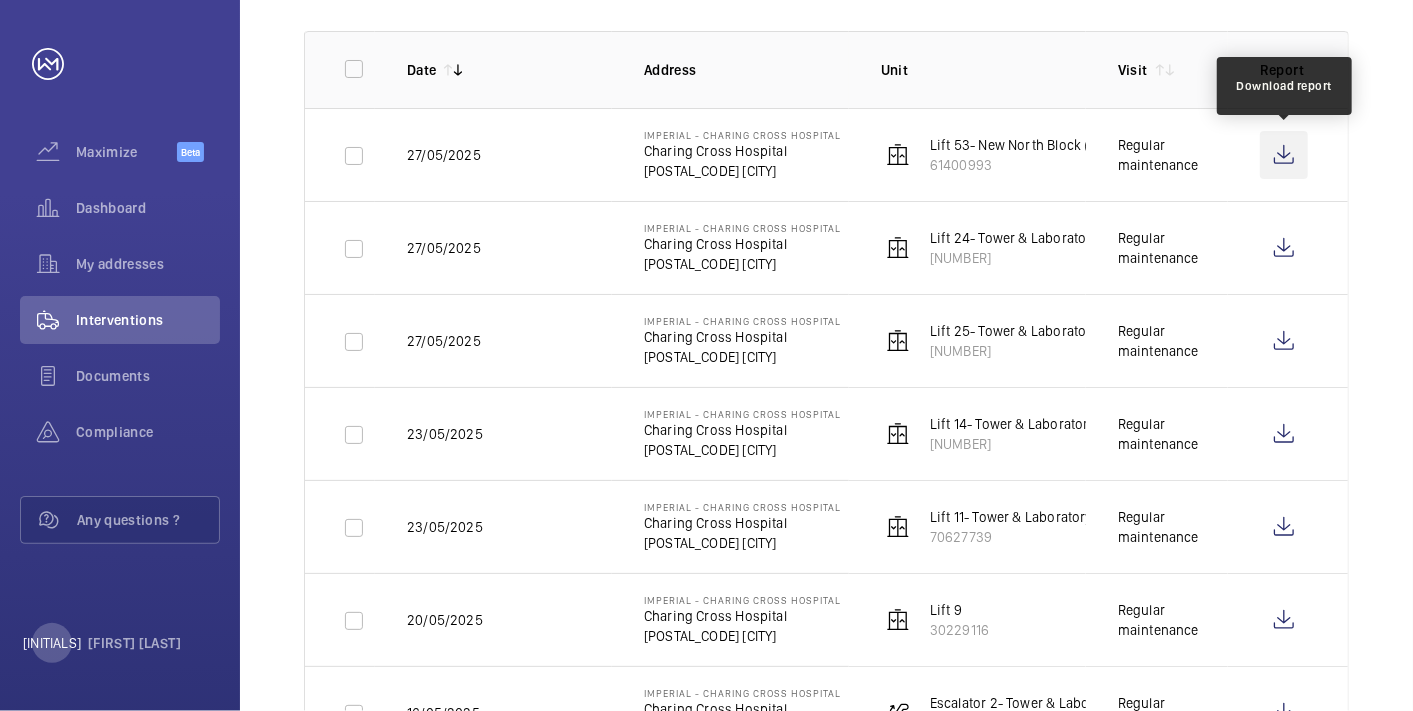 click 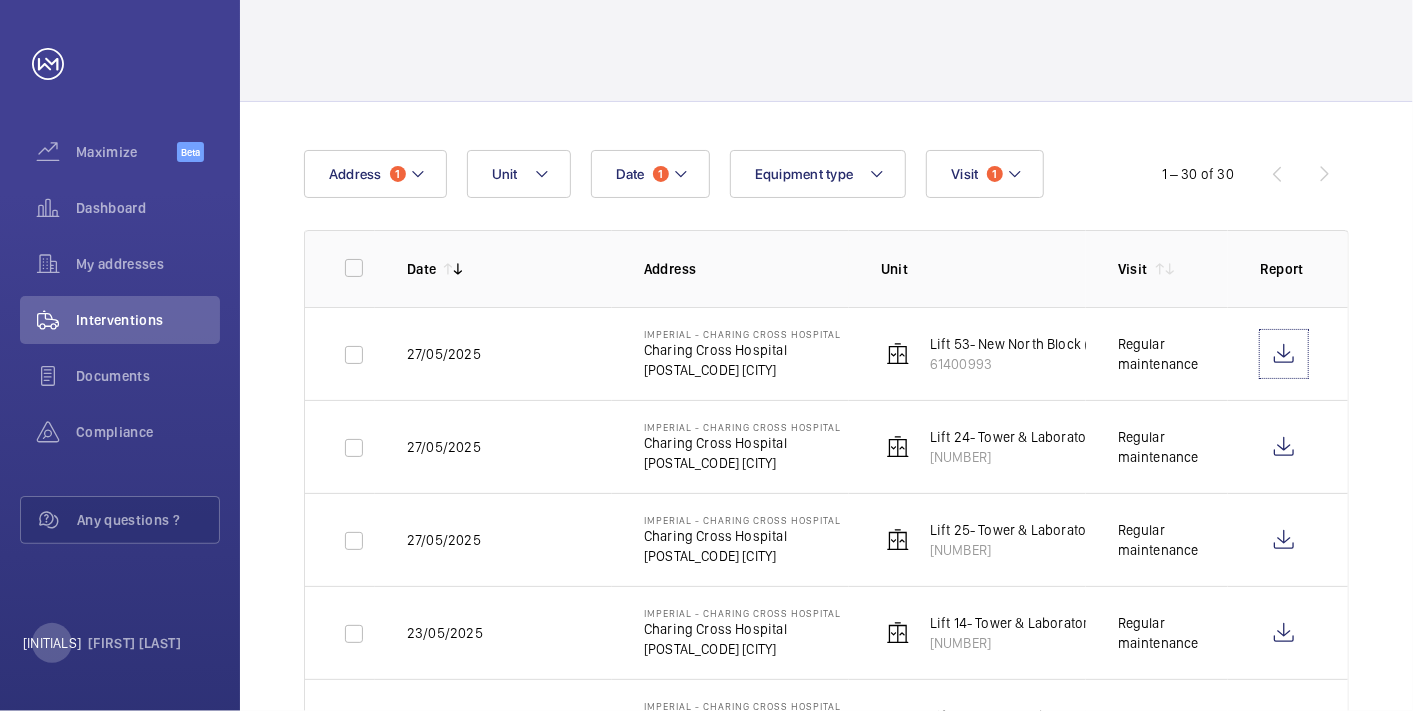 scroll, scrollTop: 0, scrollLeft: 0, axis: both 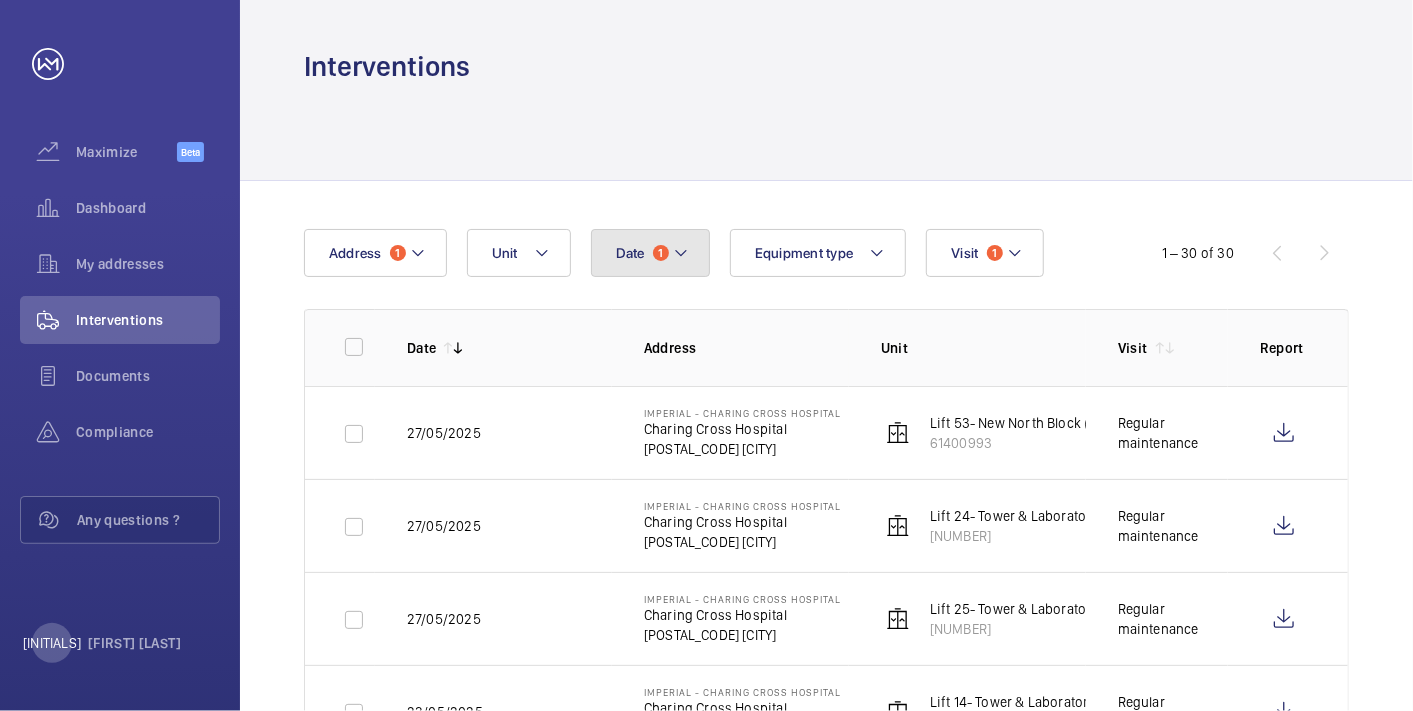 click on "Date 1" 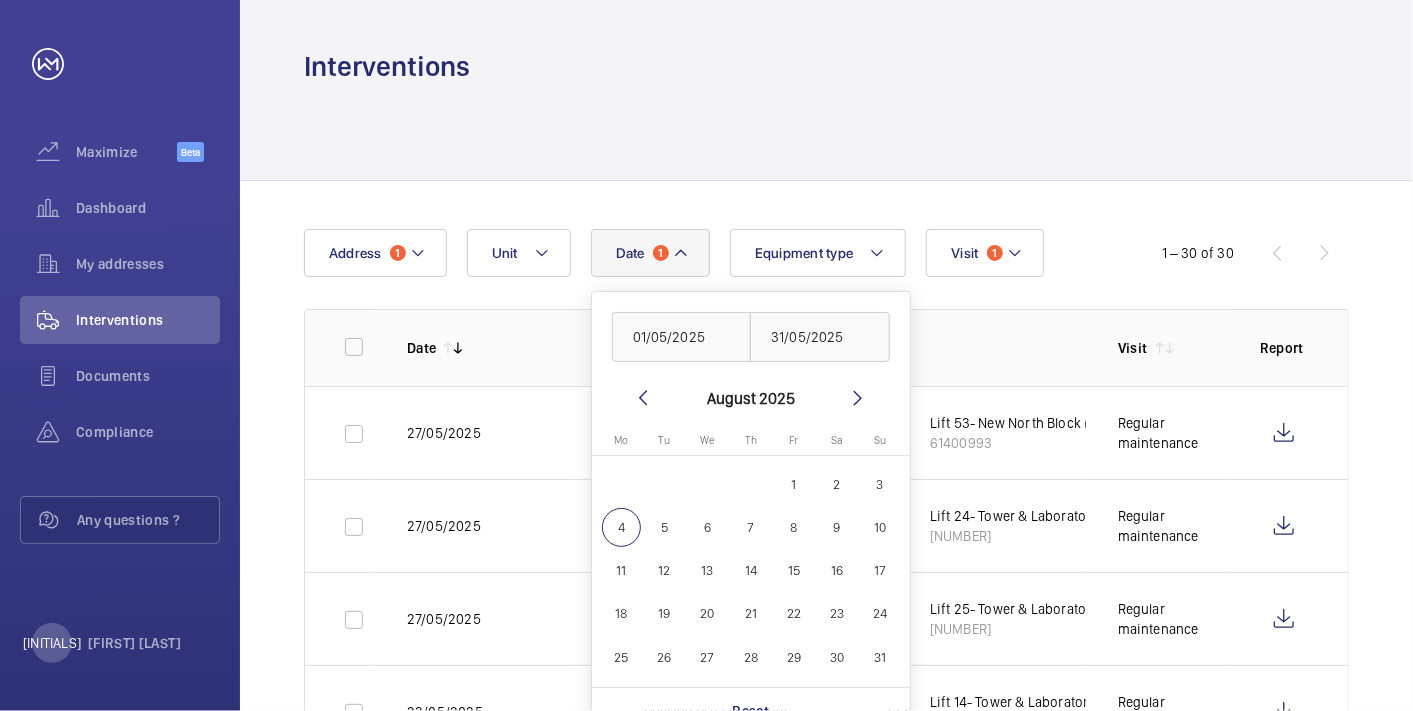click 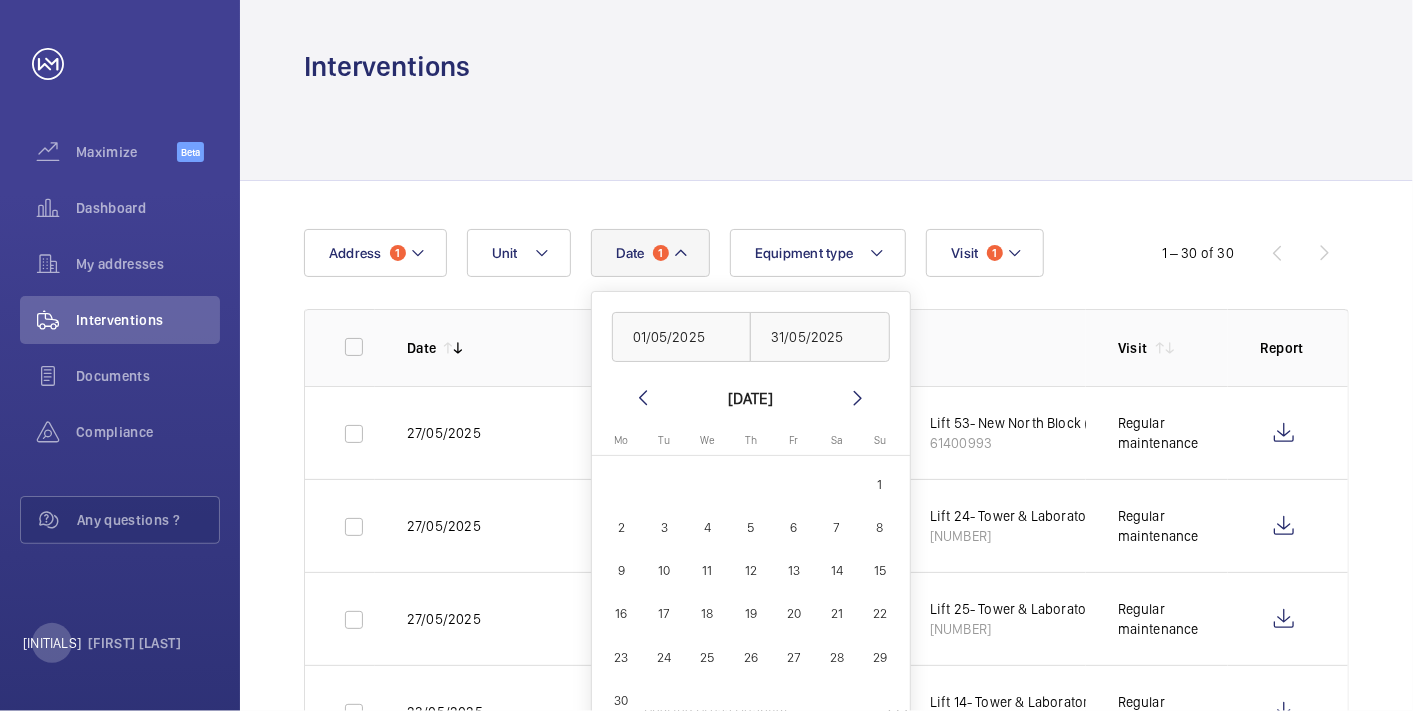click 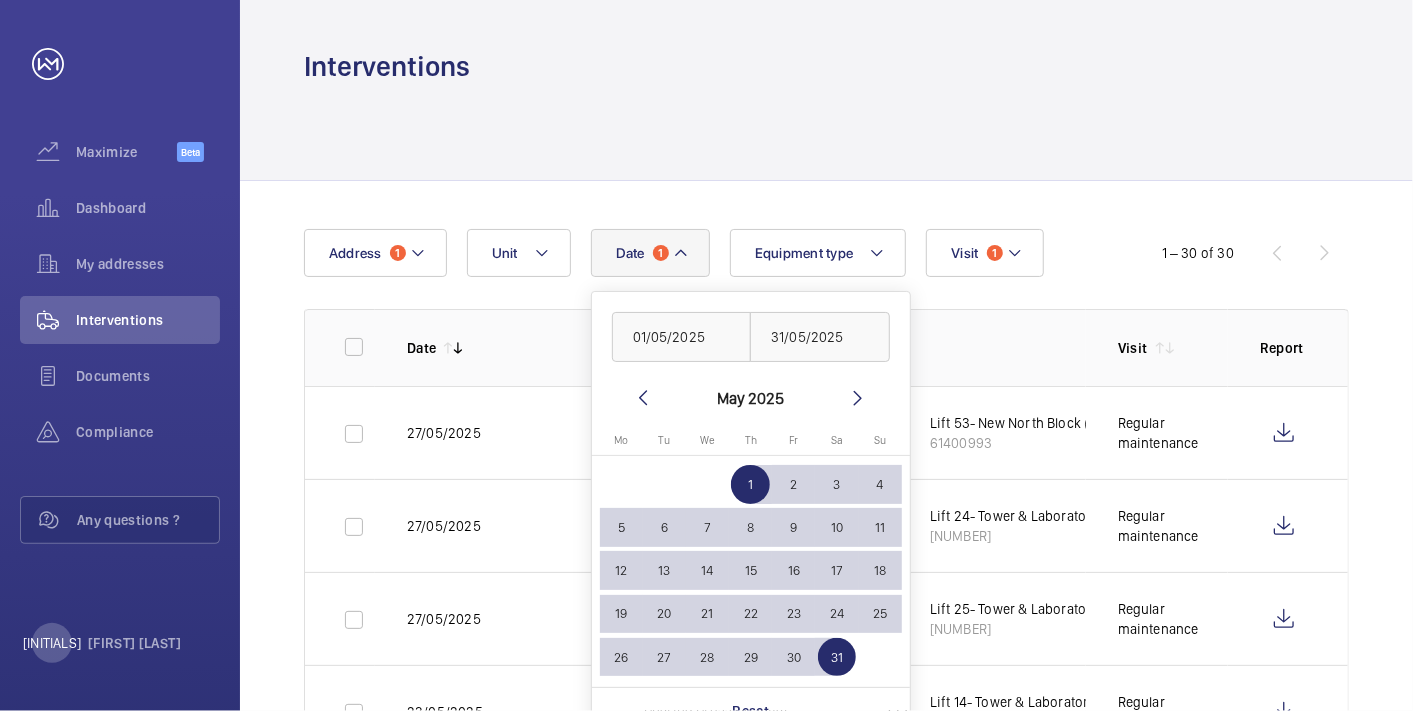 click 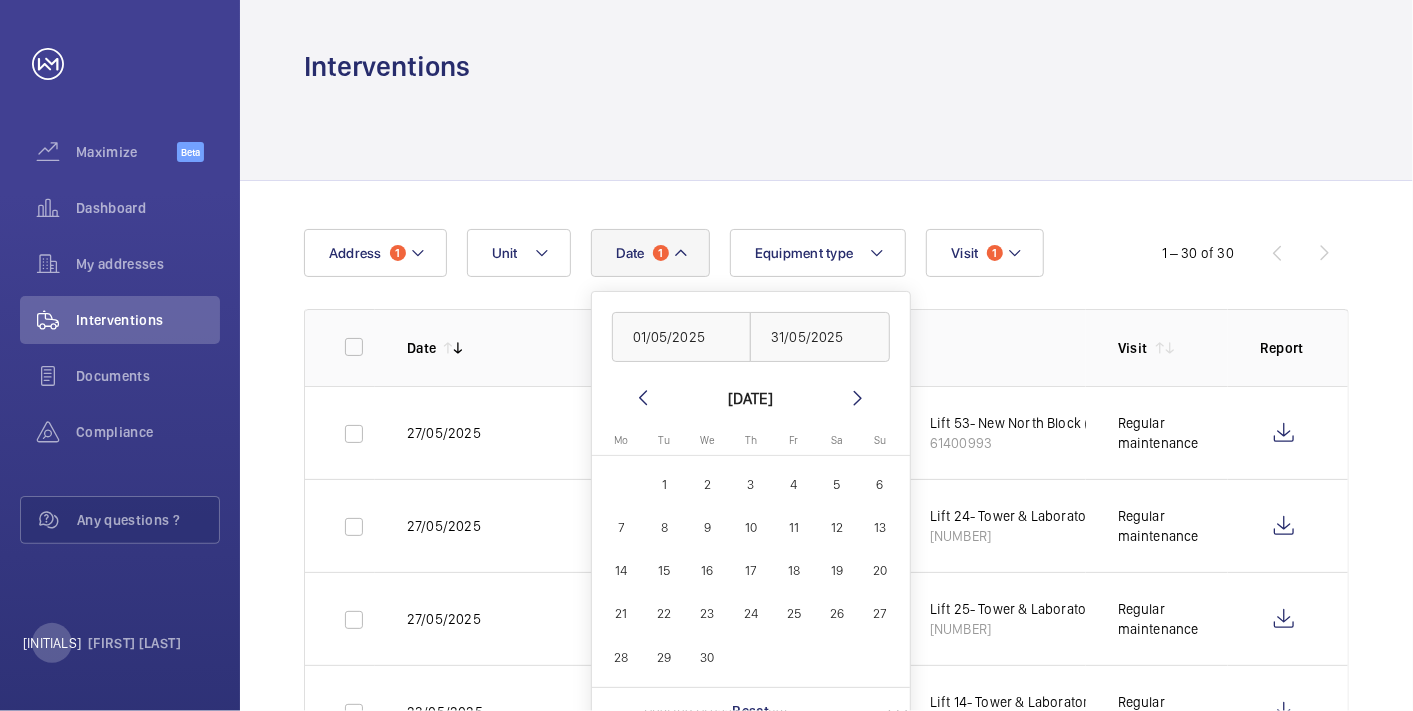 click on "1" 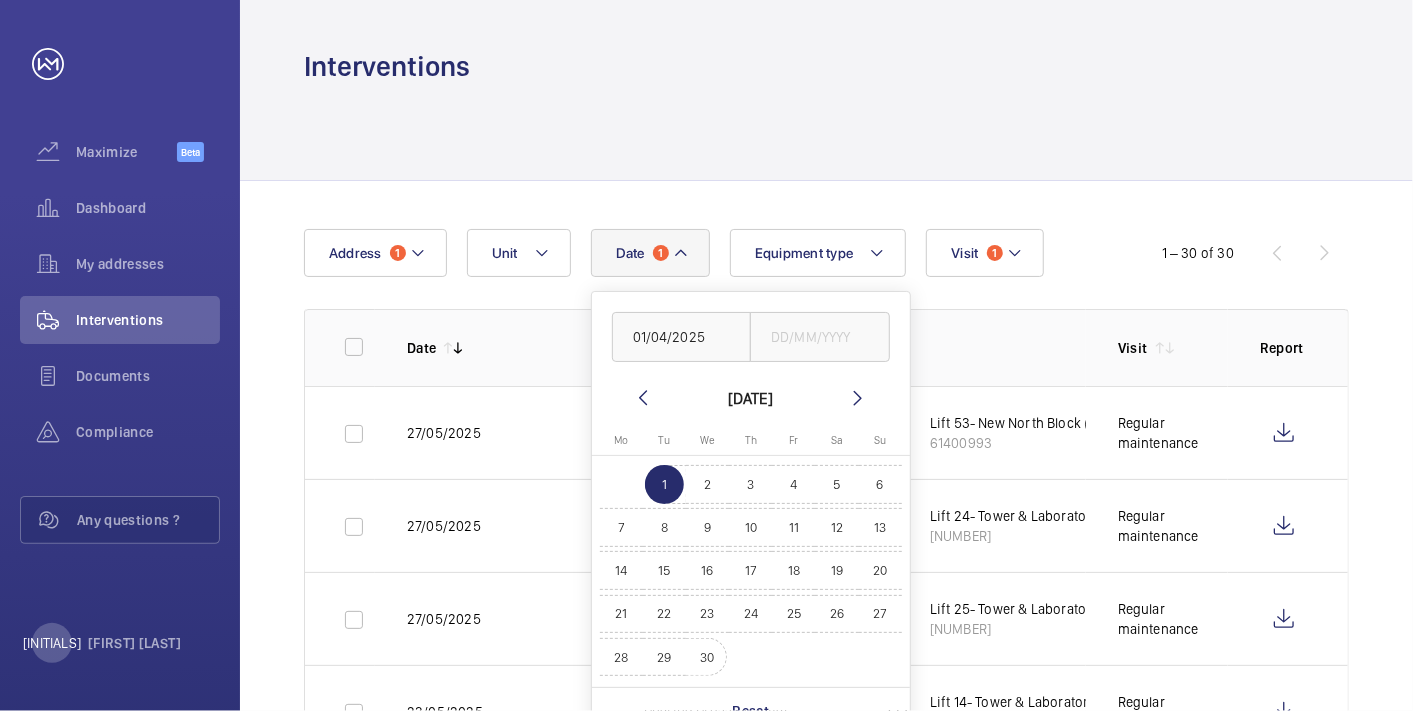 click on "30" 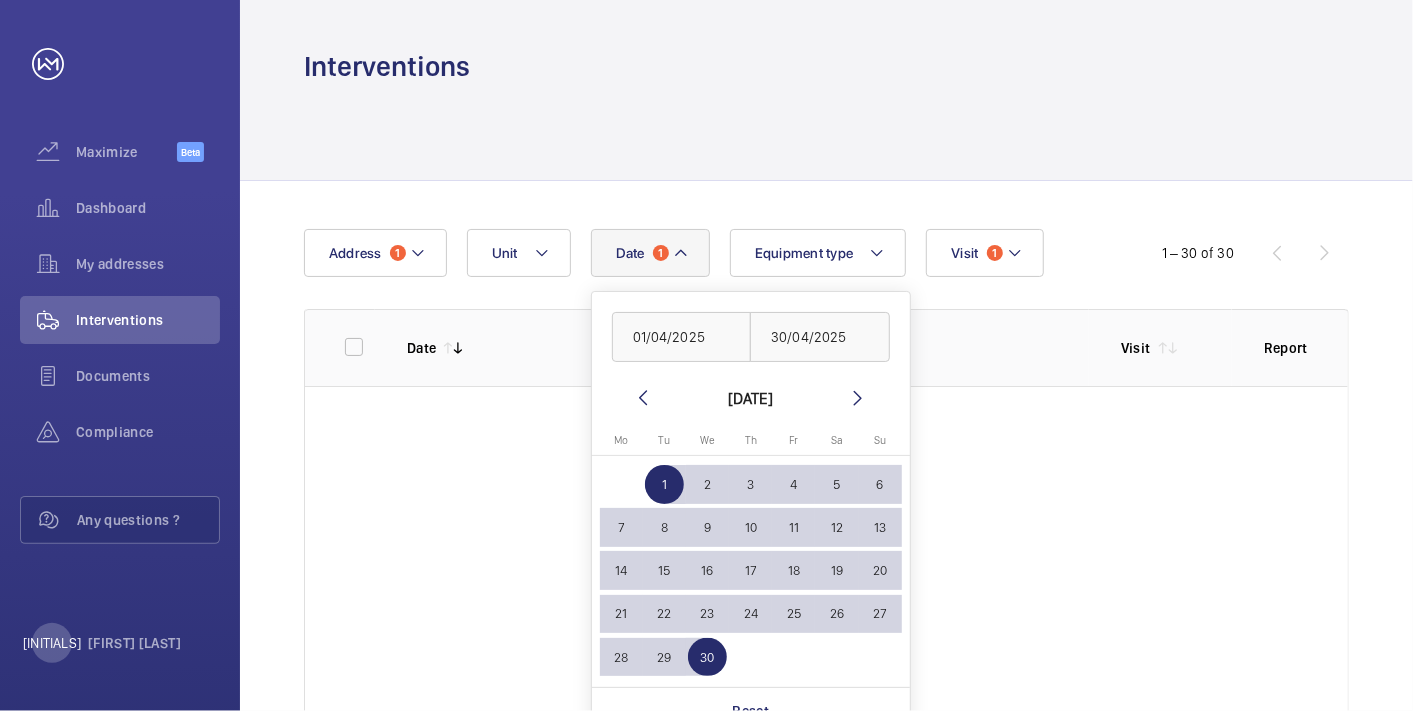 click 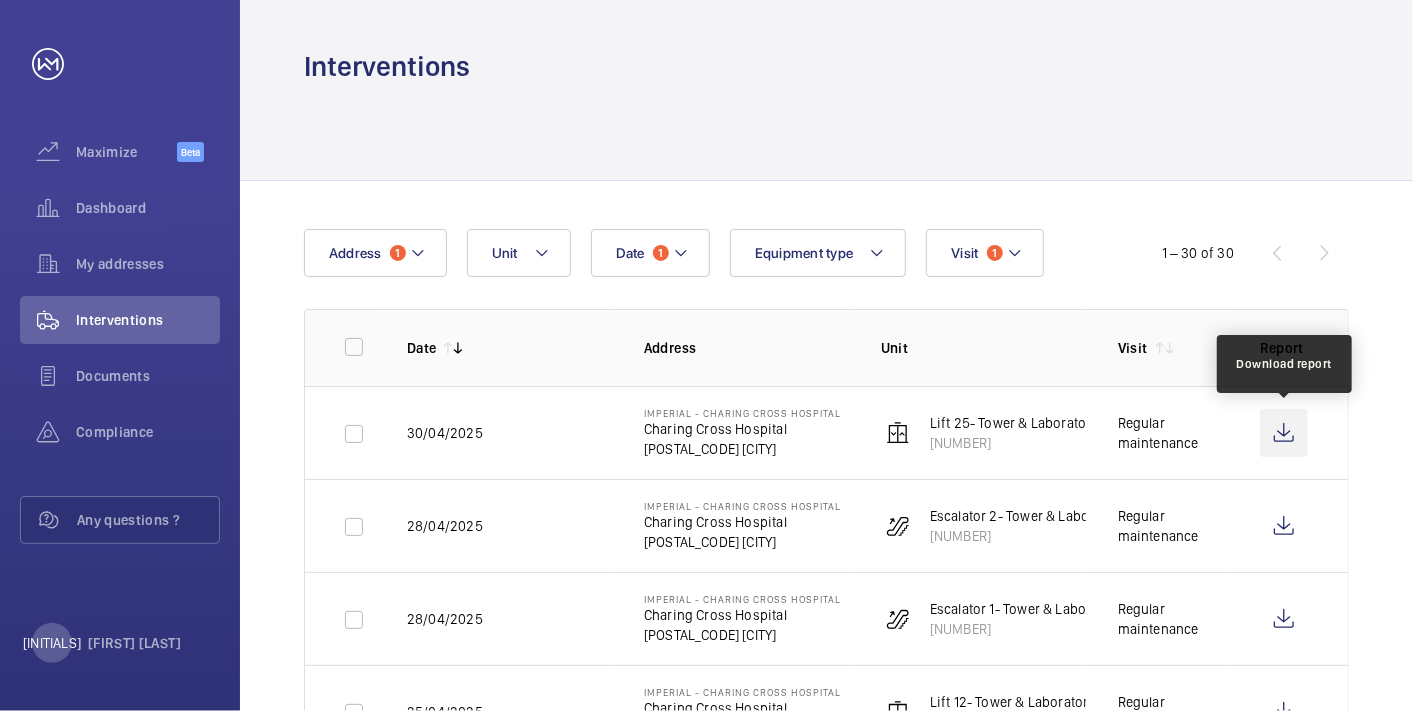 click 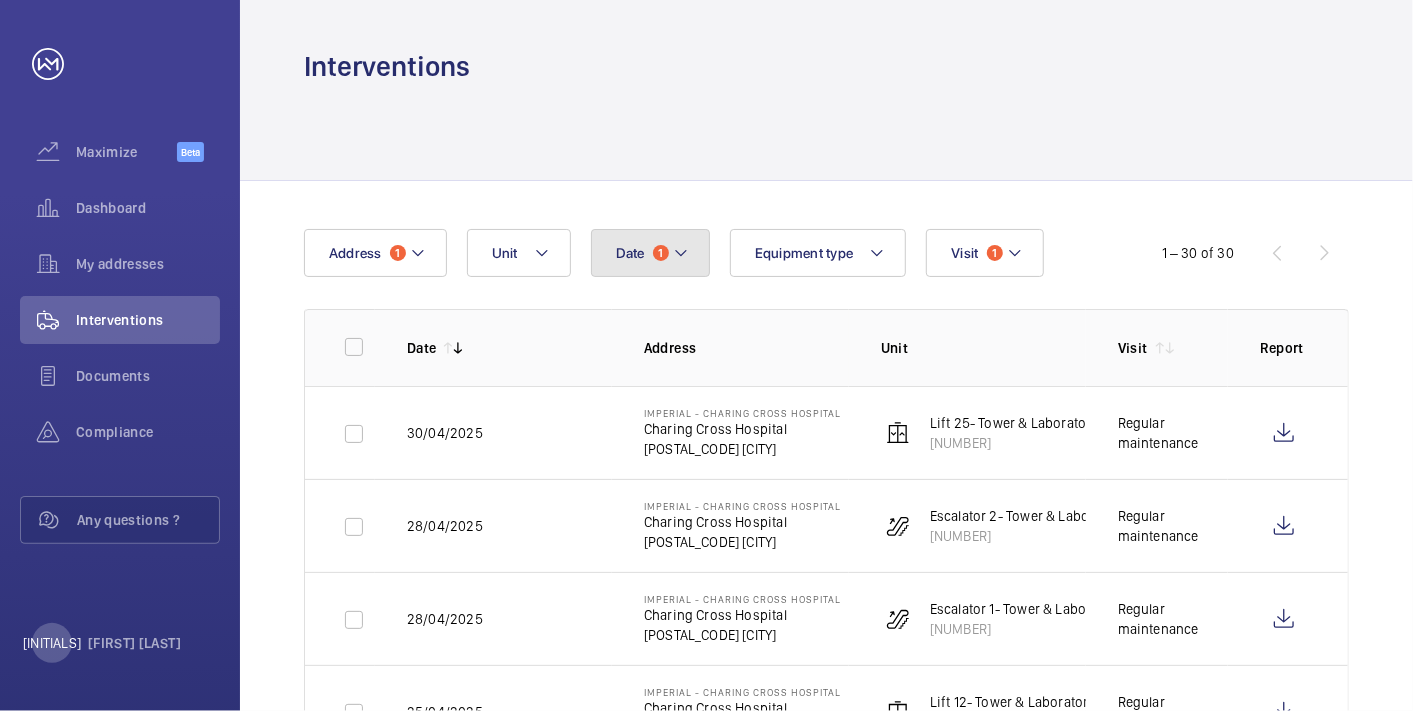 click 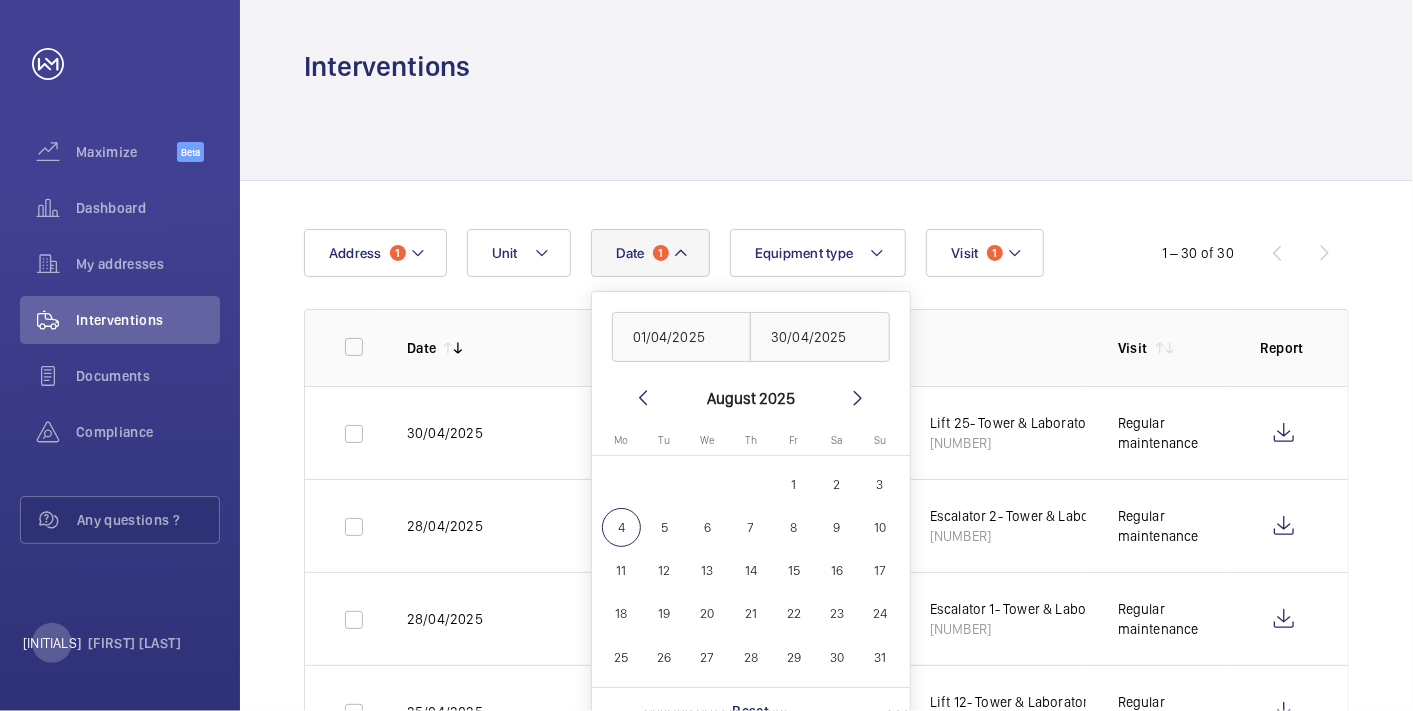 click 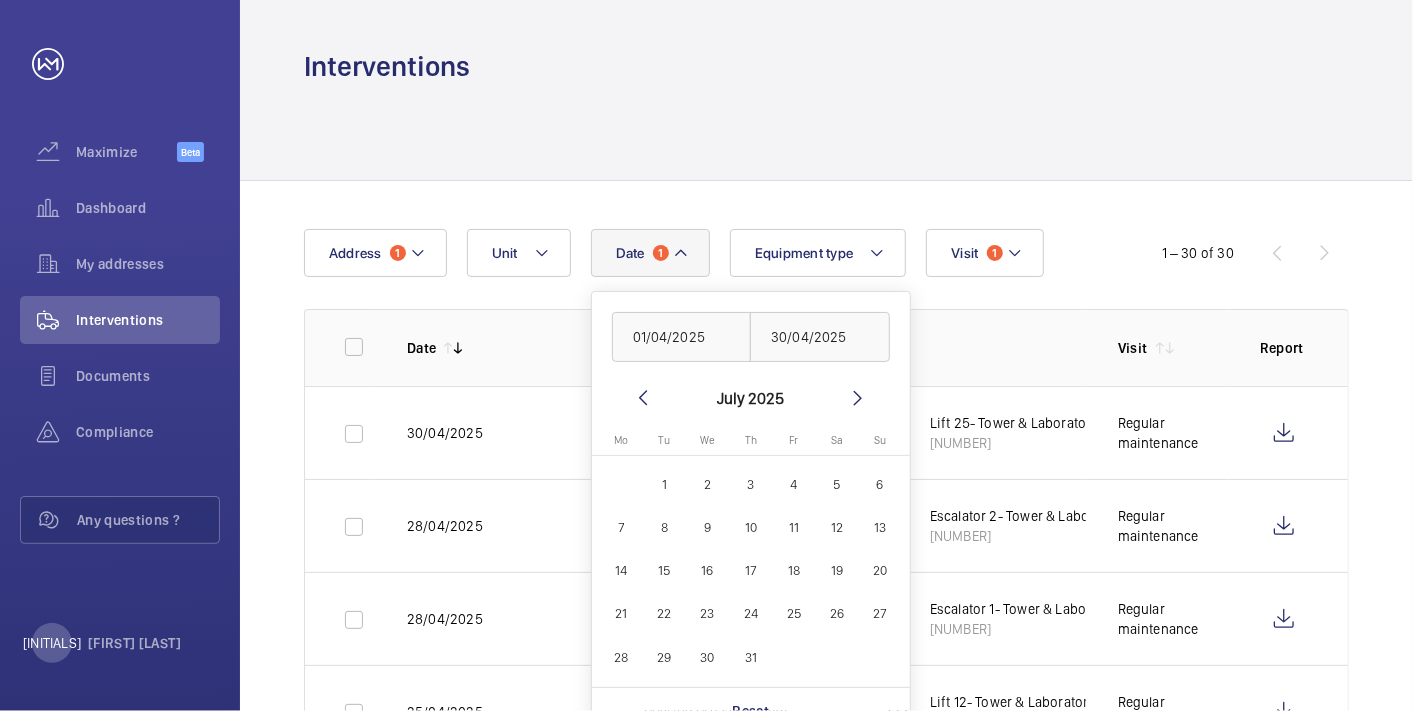 click 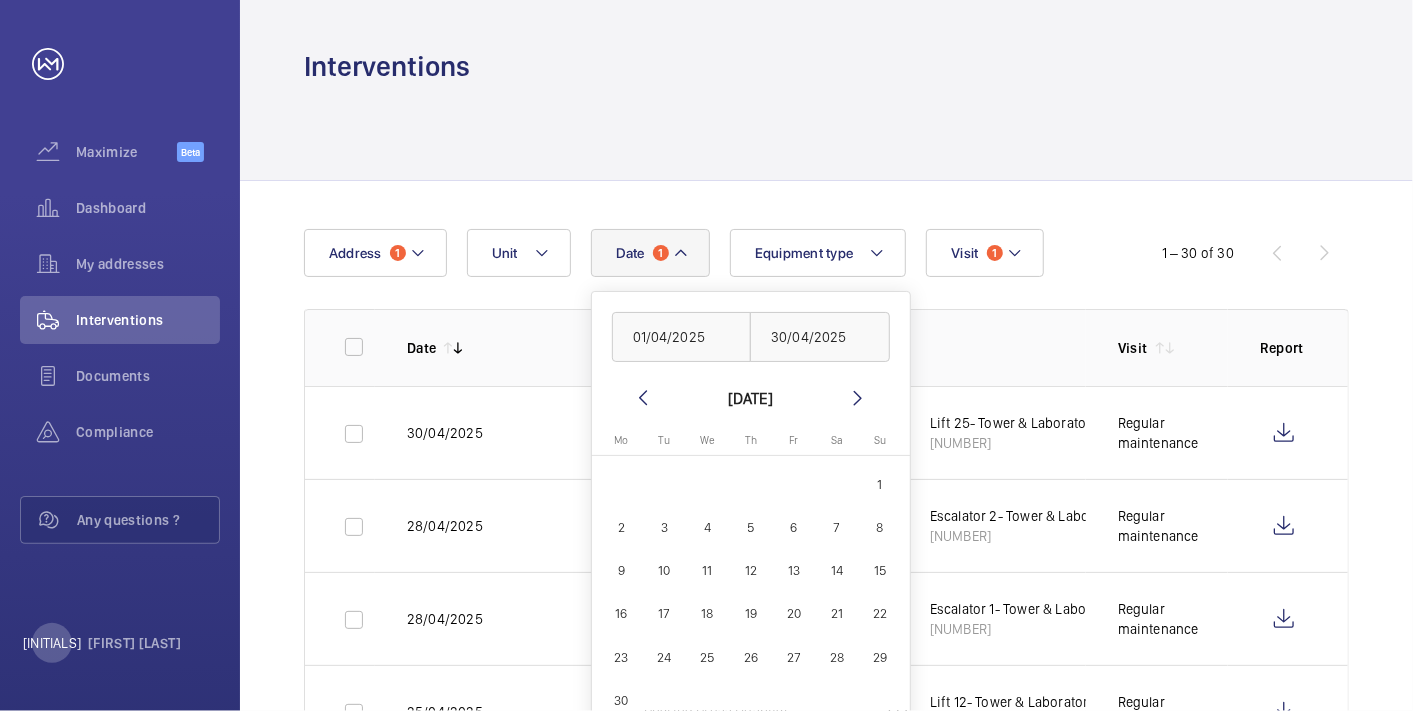 click 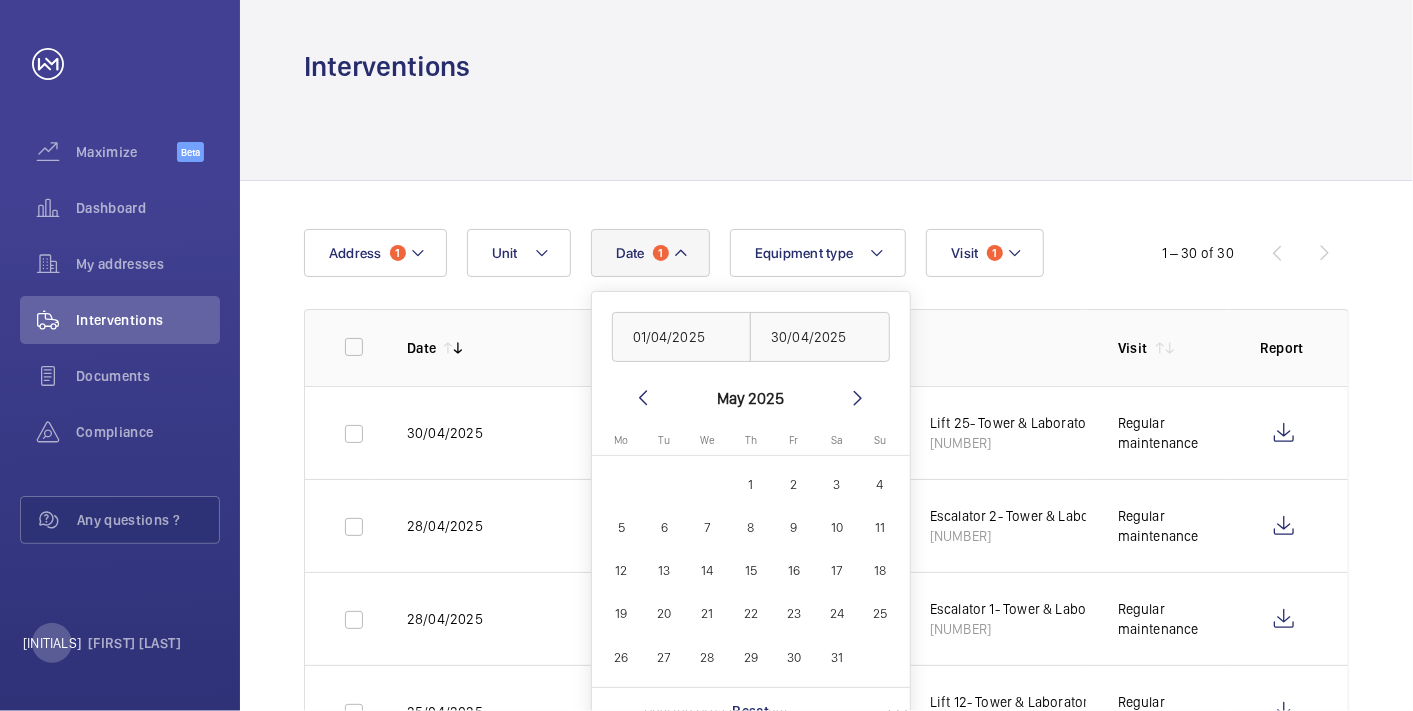 click on "1" 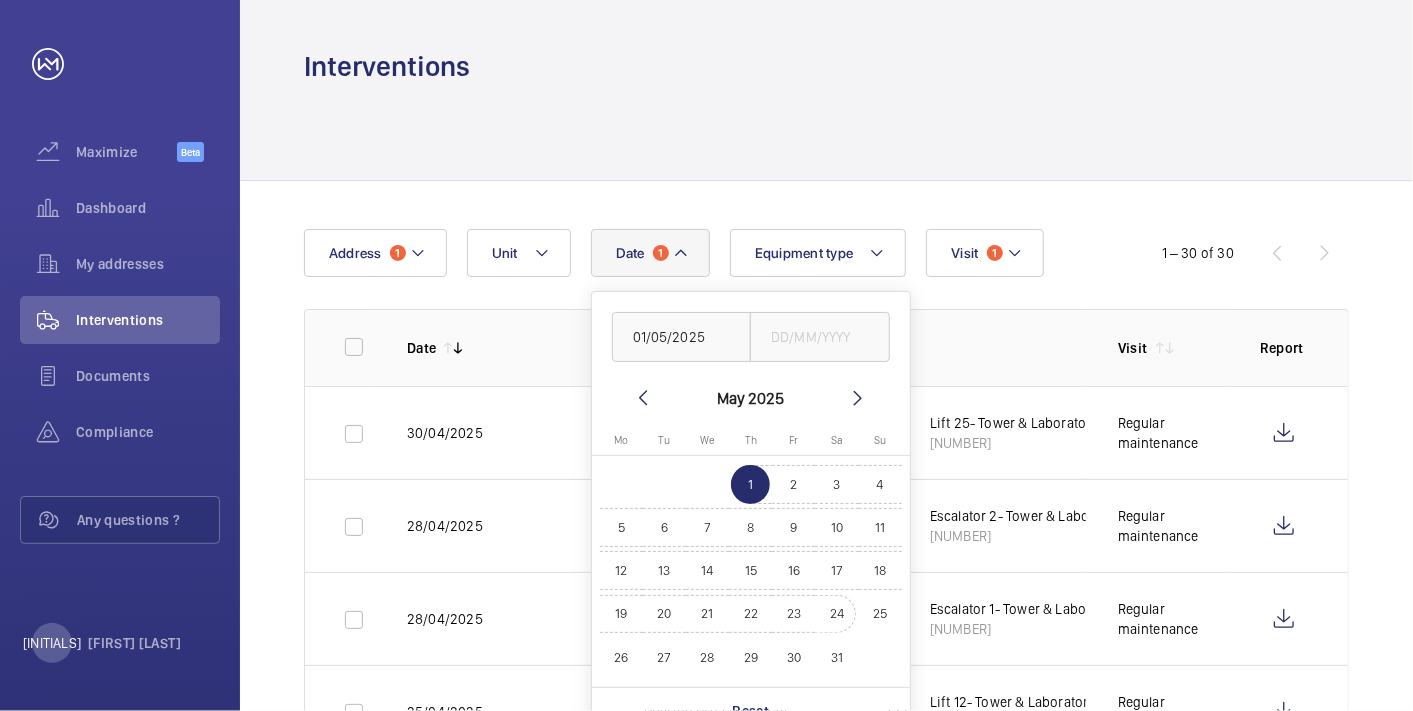 click on "31" 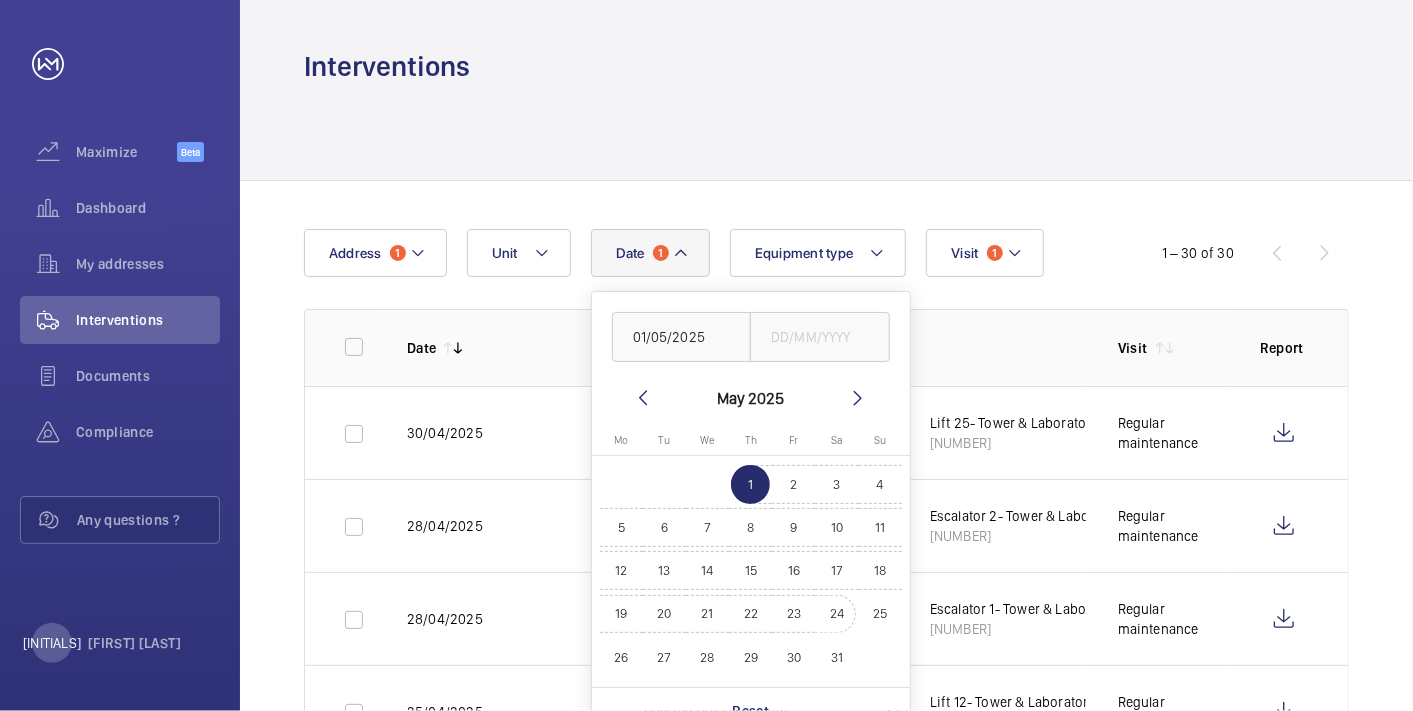 type on "31/05/2025" 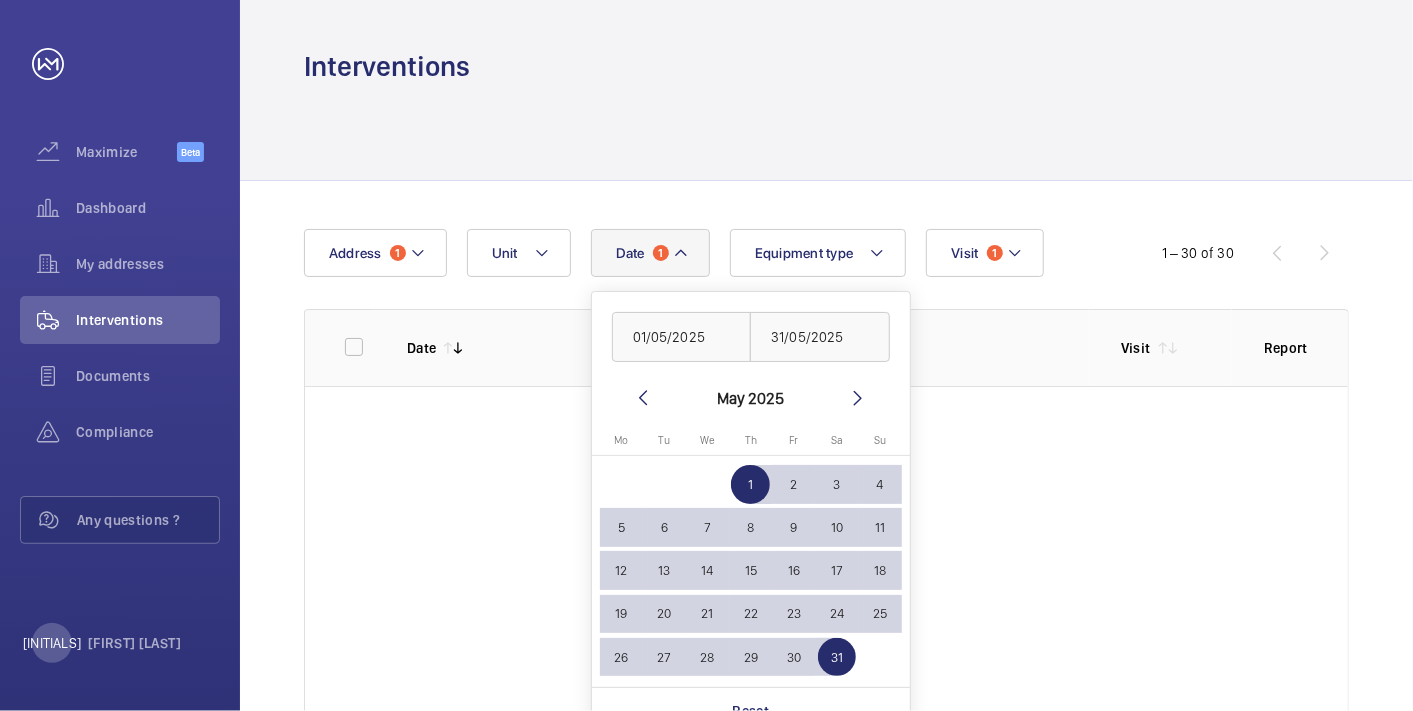 click 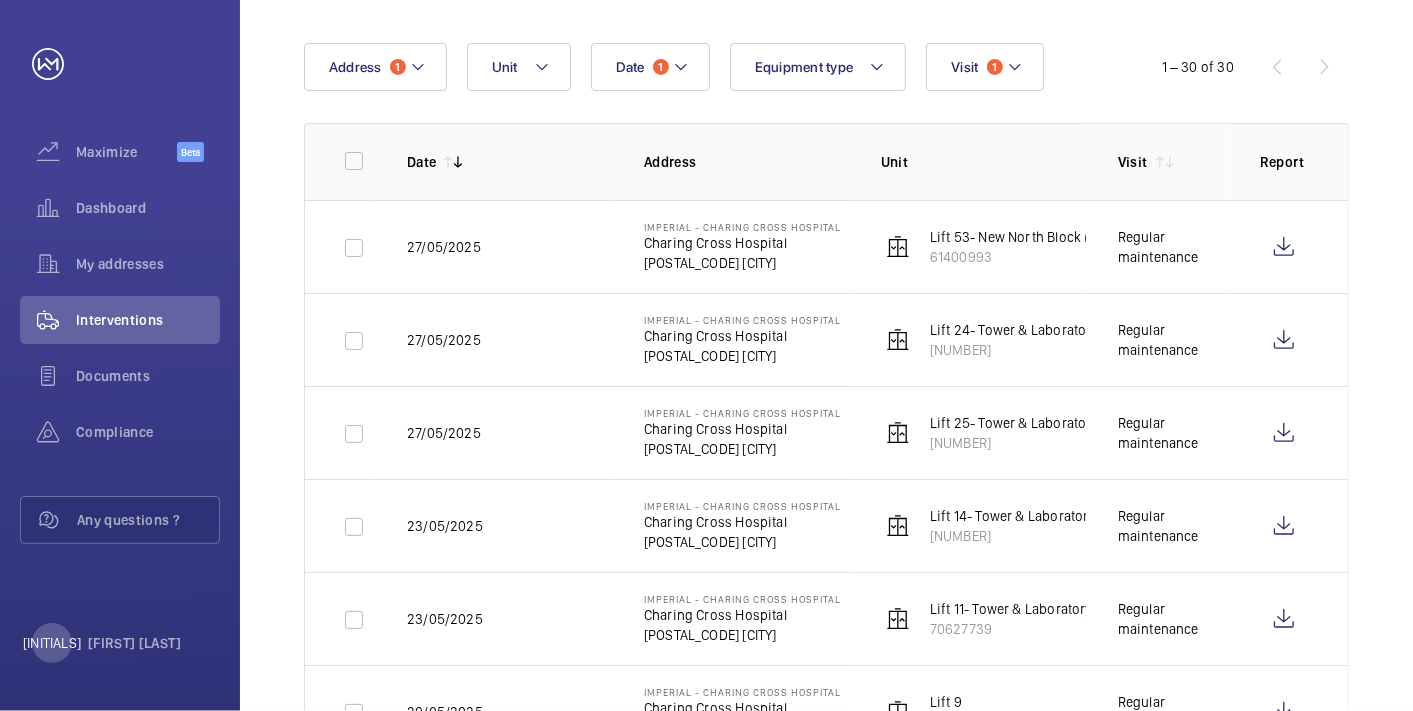 scroll, scrollTop: 222, scrollLeft: 0, axis: vertical 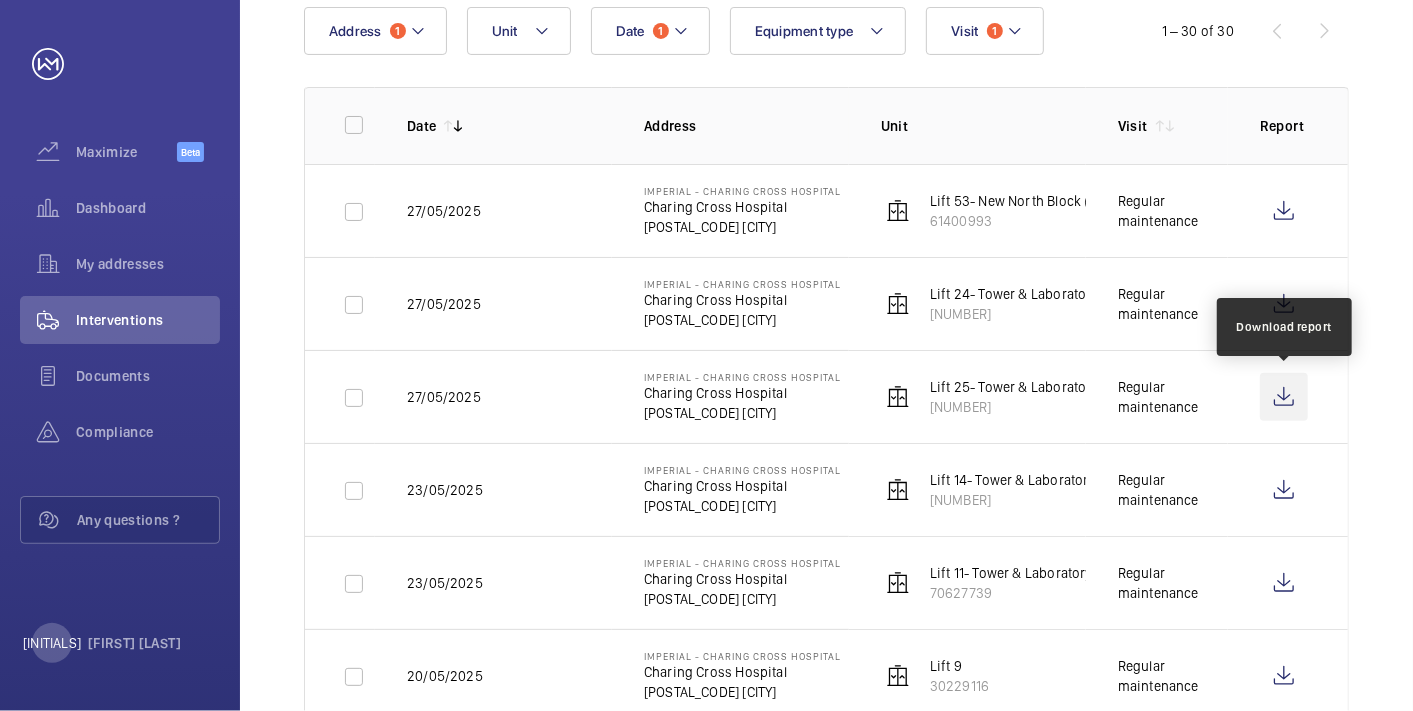 click 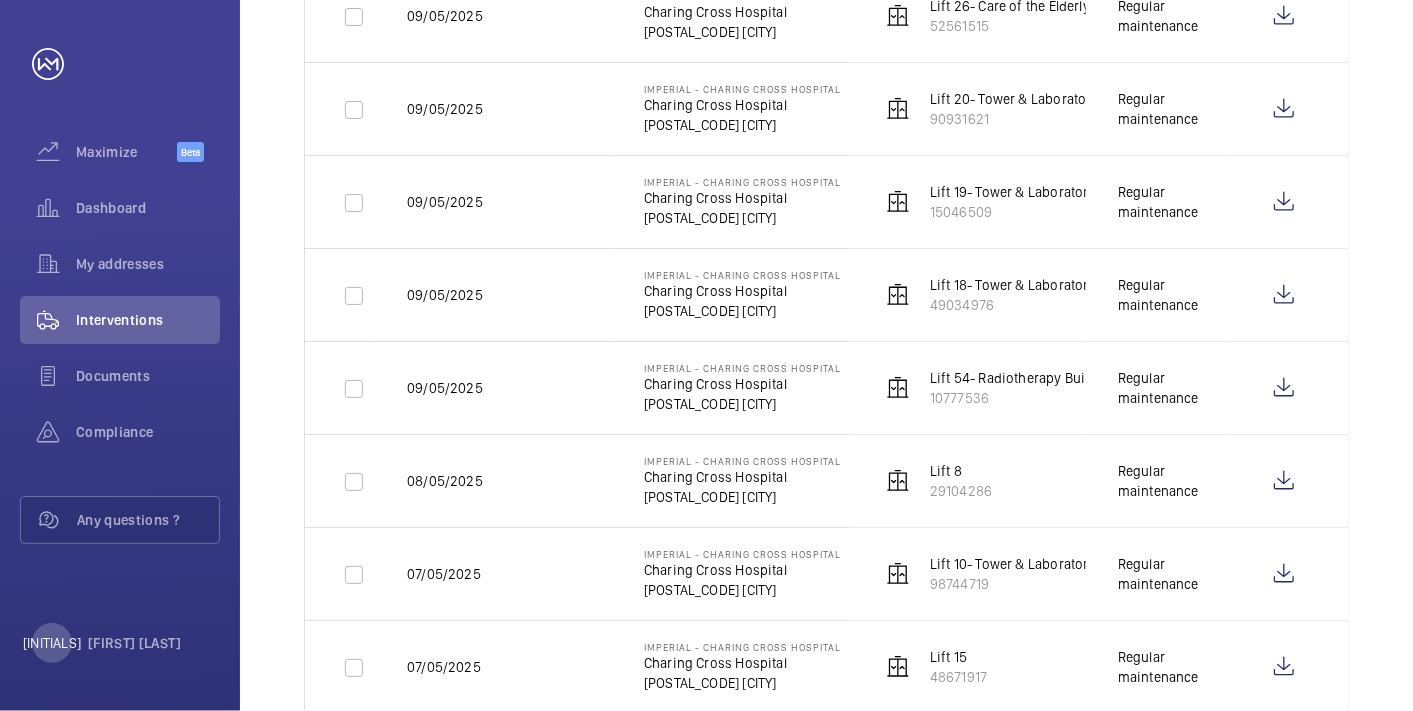 scroll, scrollTop: 1278, scrollLeft: 0, axis: vertical 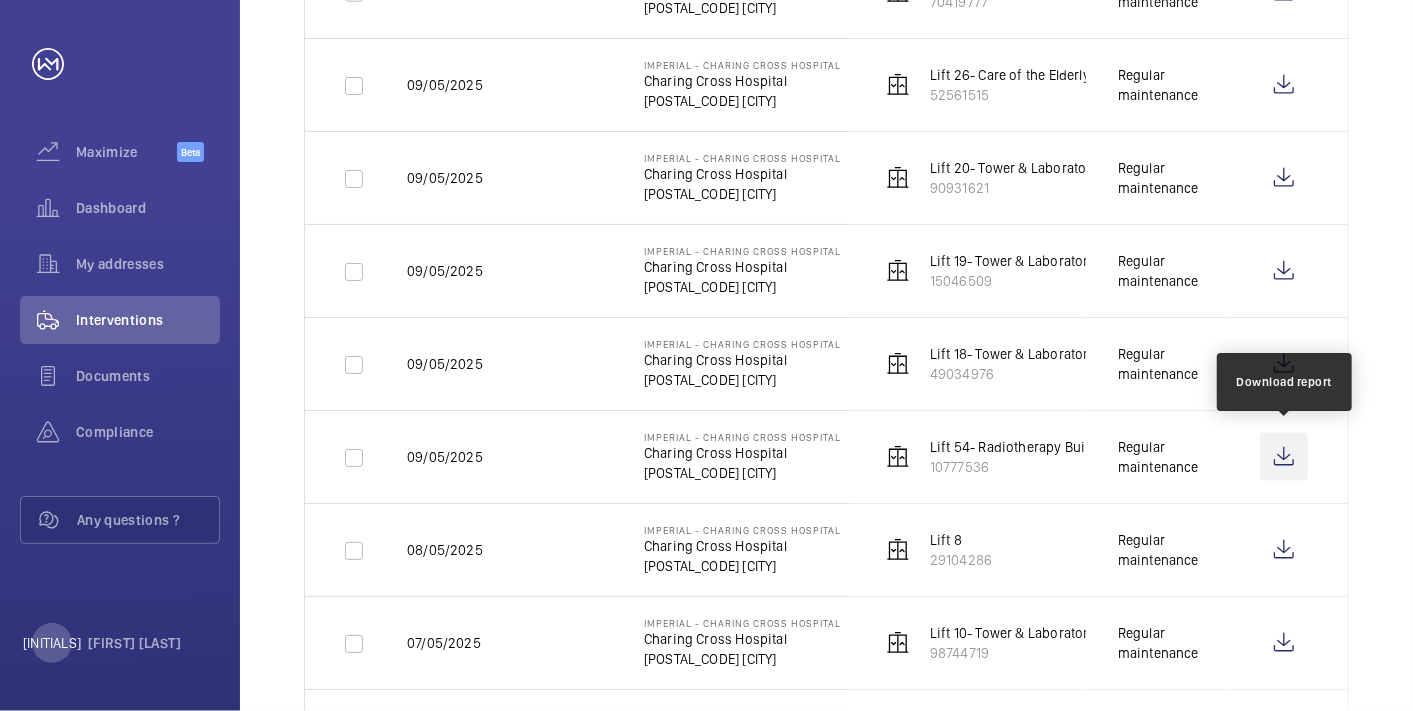 click 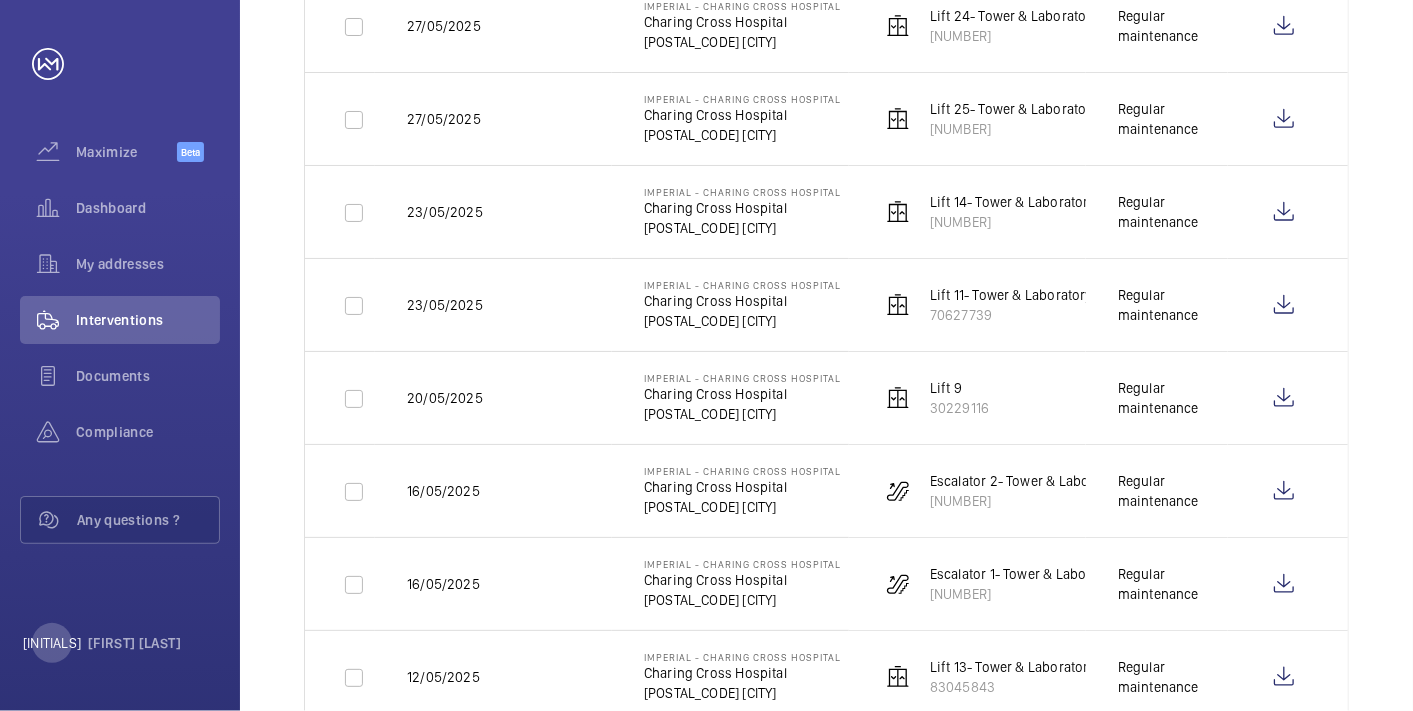 scroll, scrollTop: 0, scrollLeft: 0, axis: both 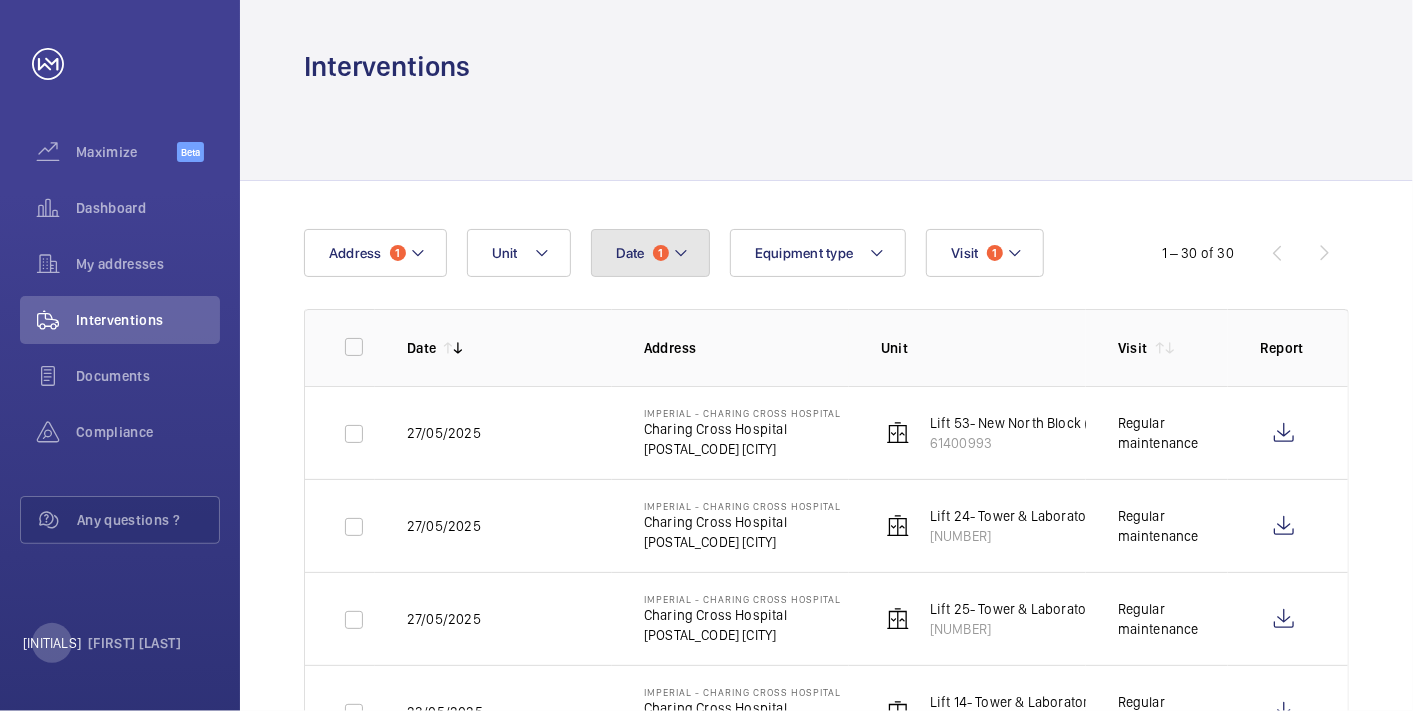 click on "Date 1" 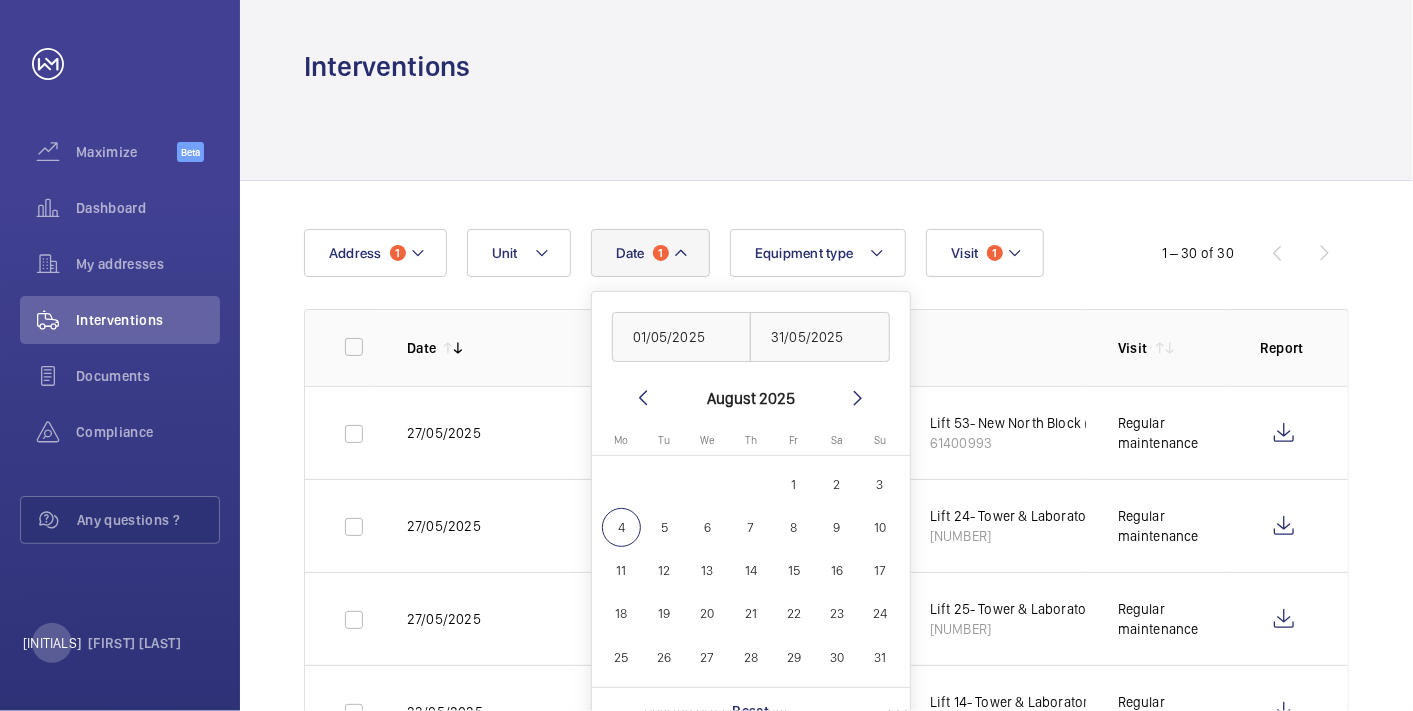 click 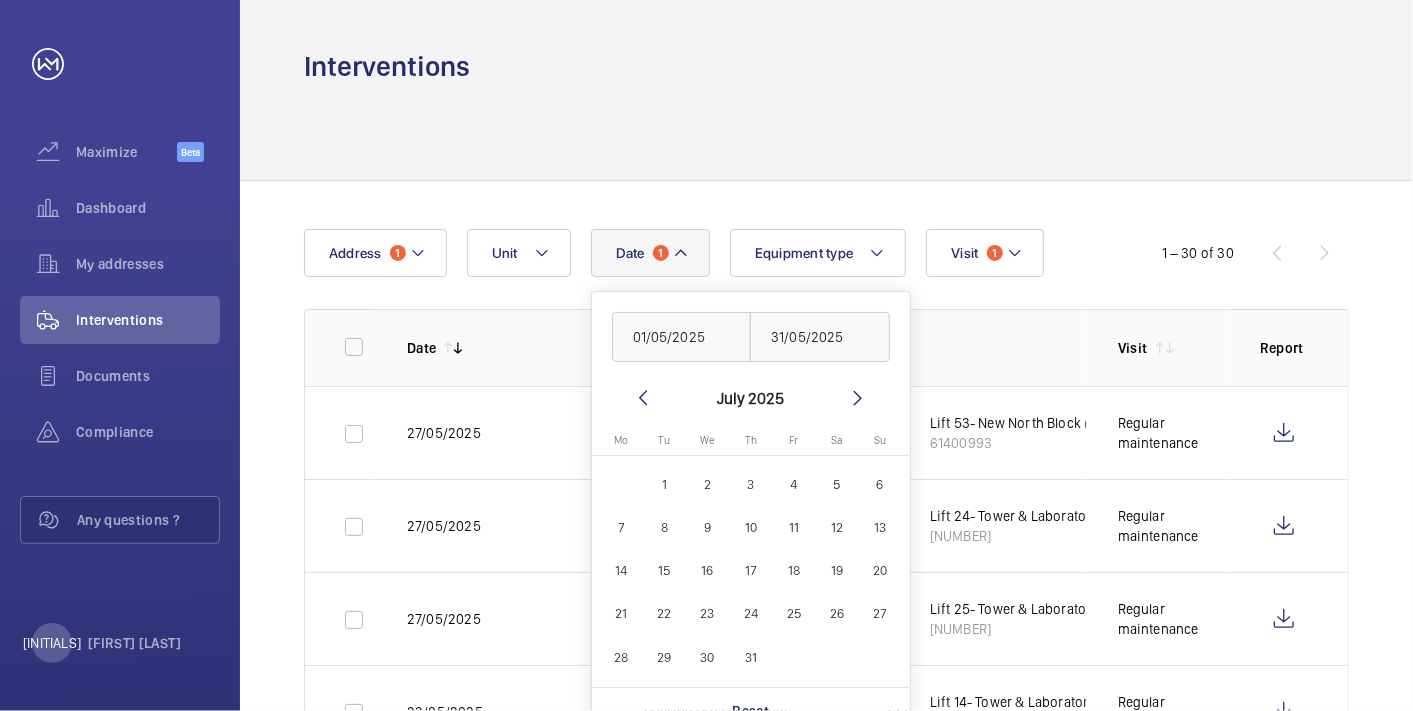 click 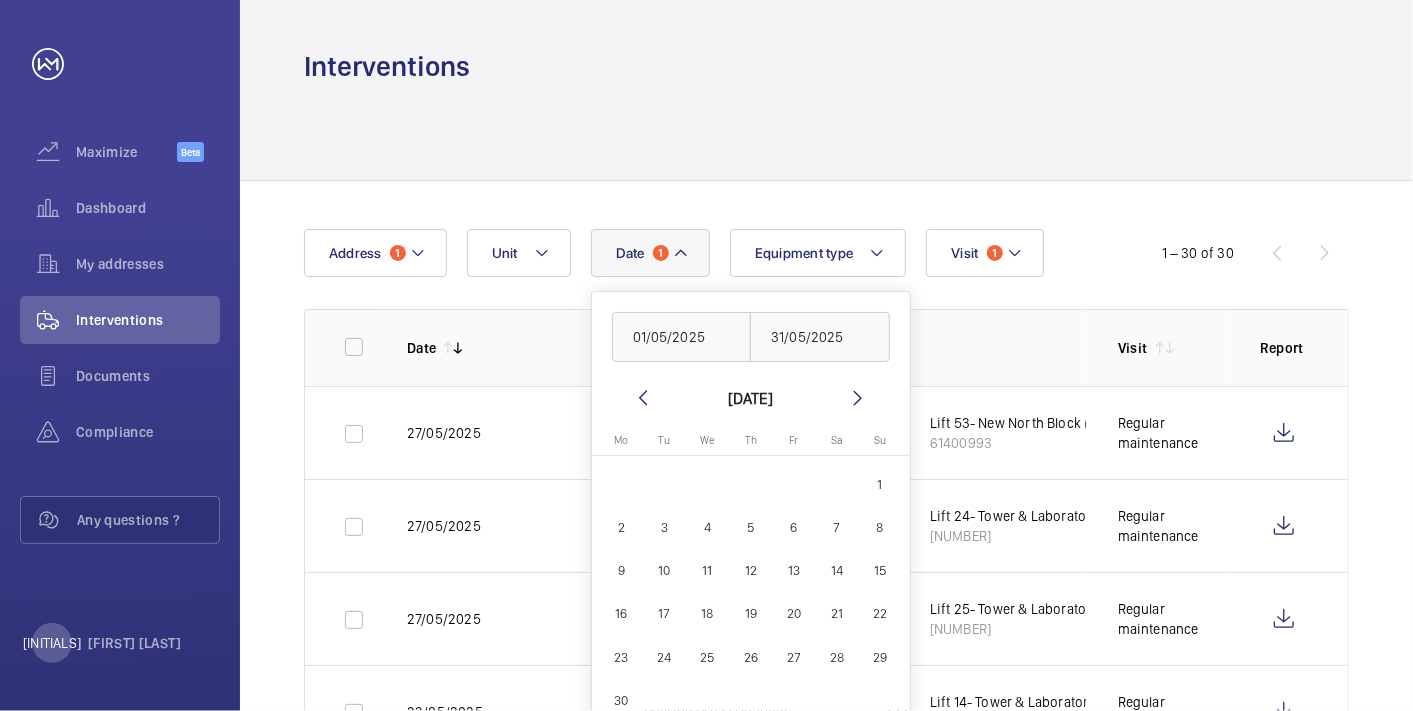 click 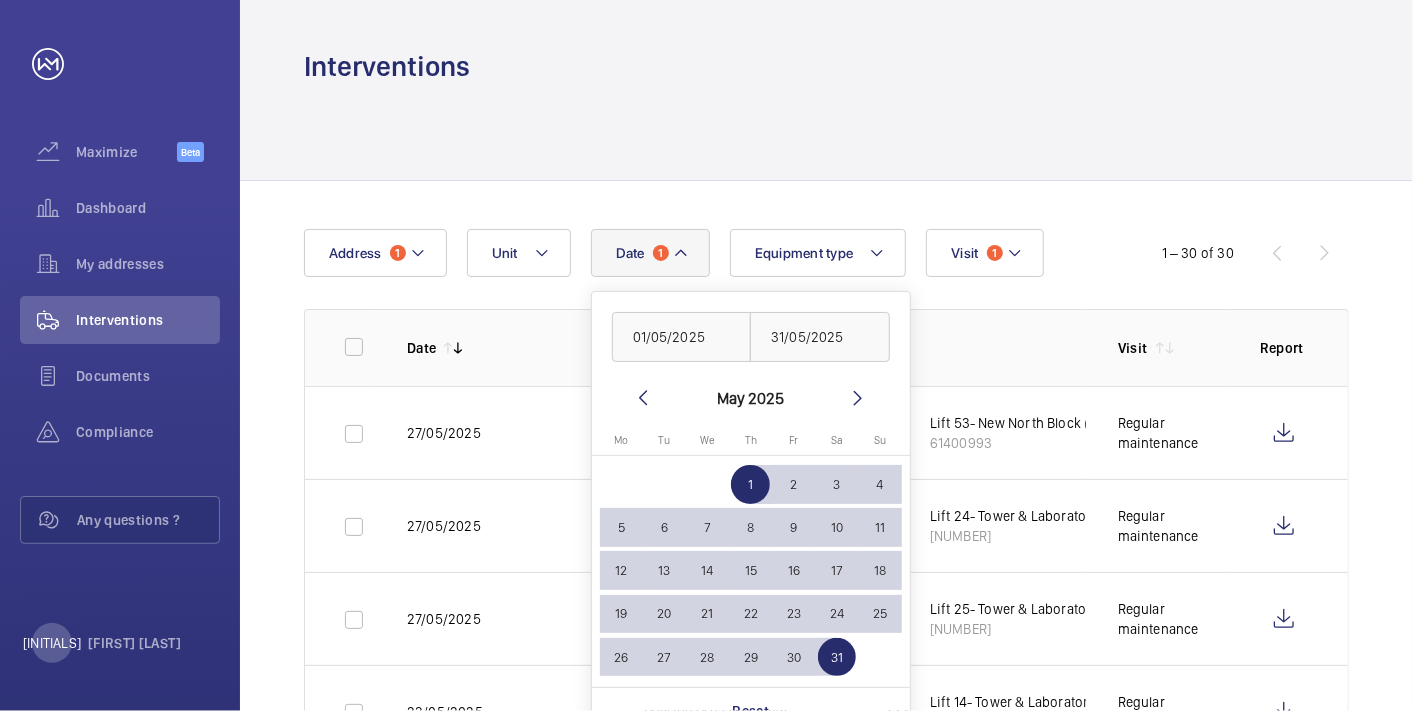 click 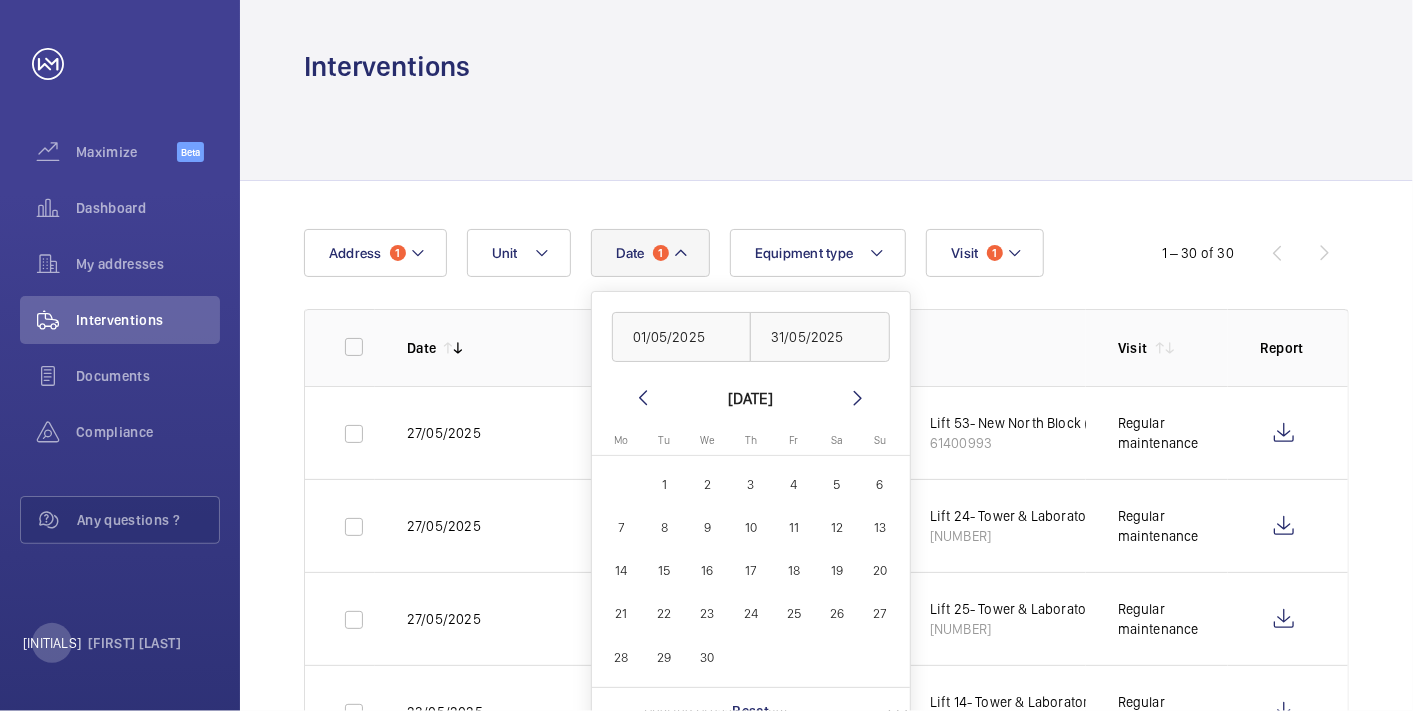 click on "1" 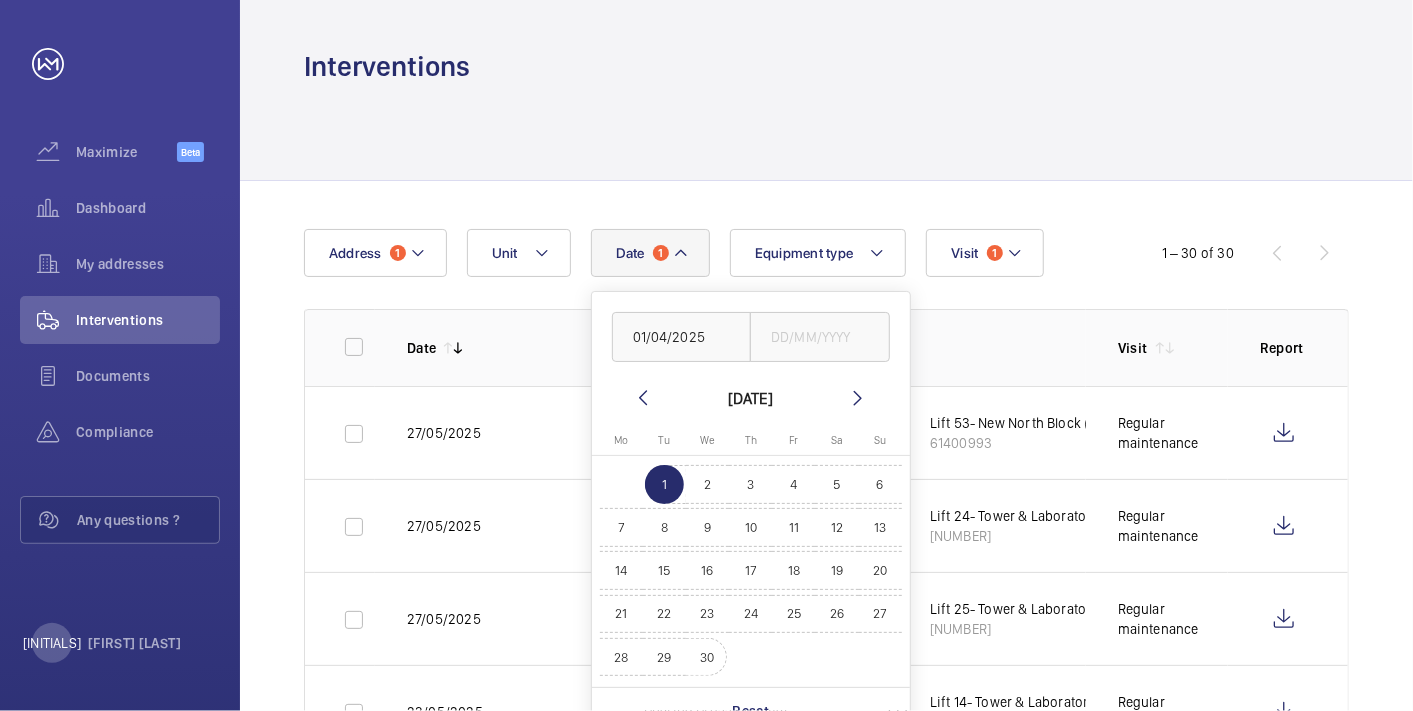 click on "30" 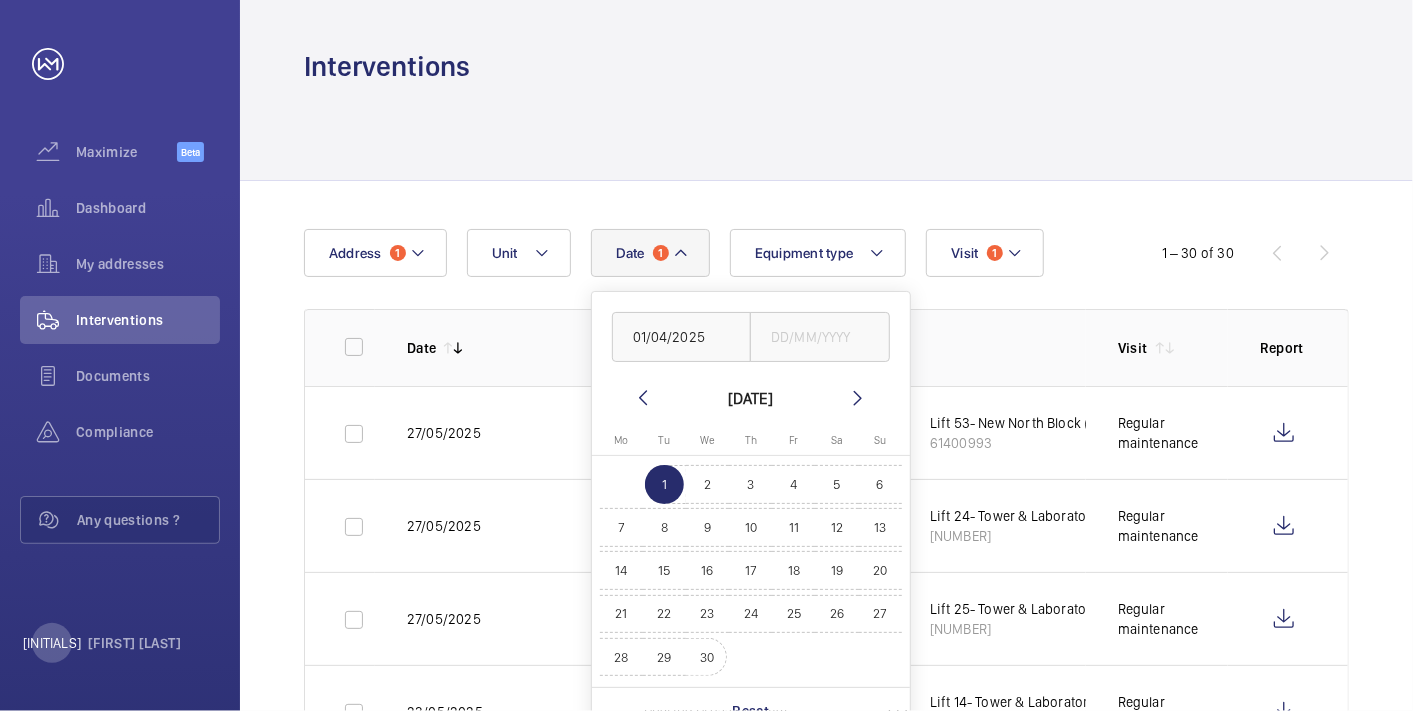 type on "30/04/2025" 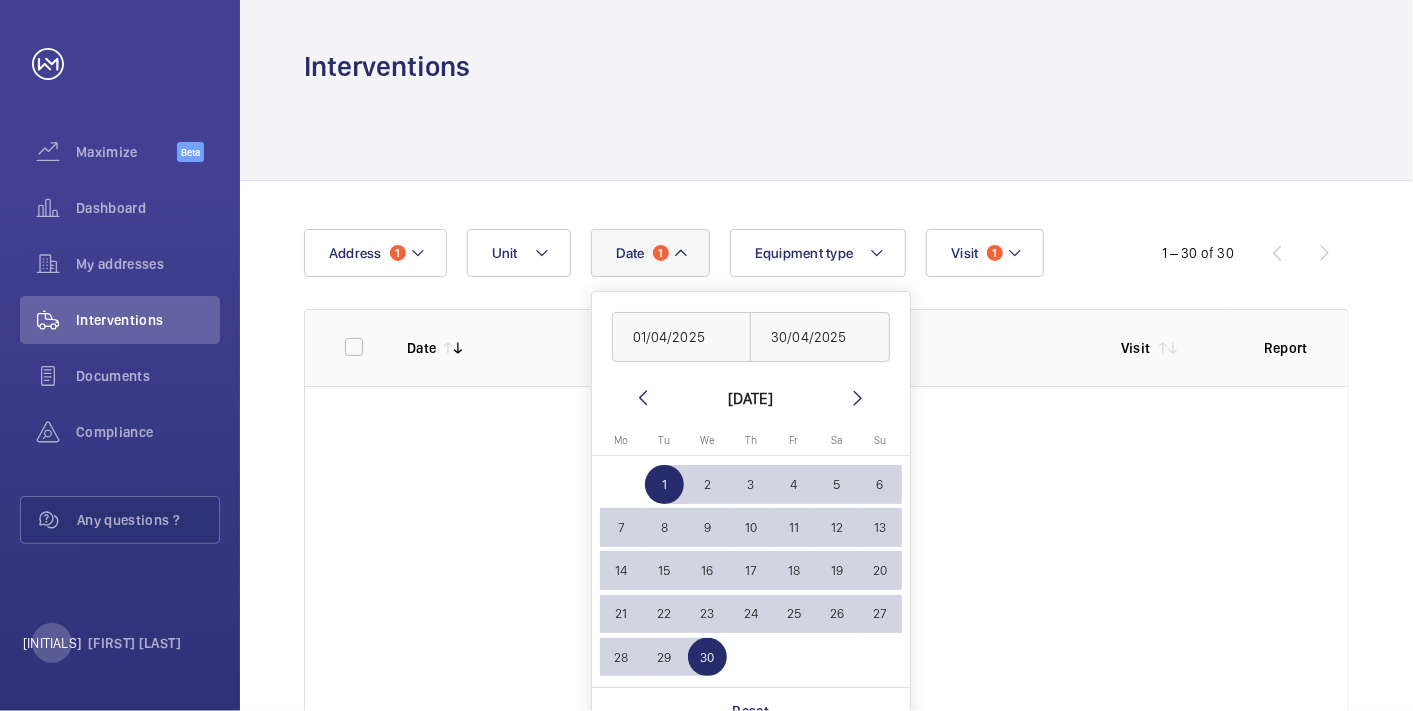 click 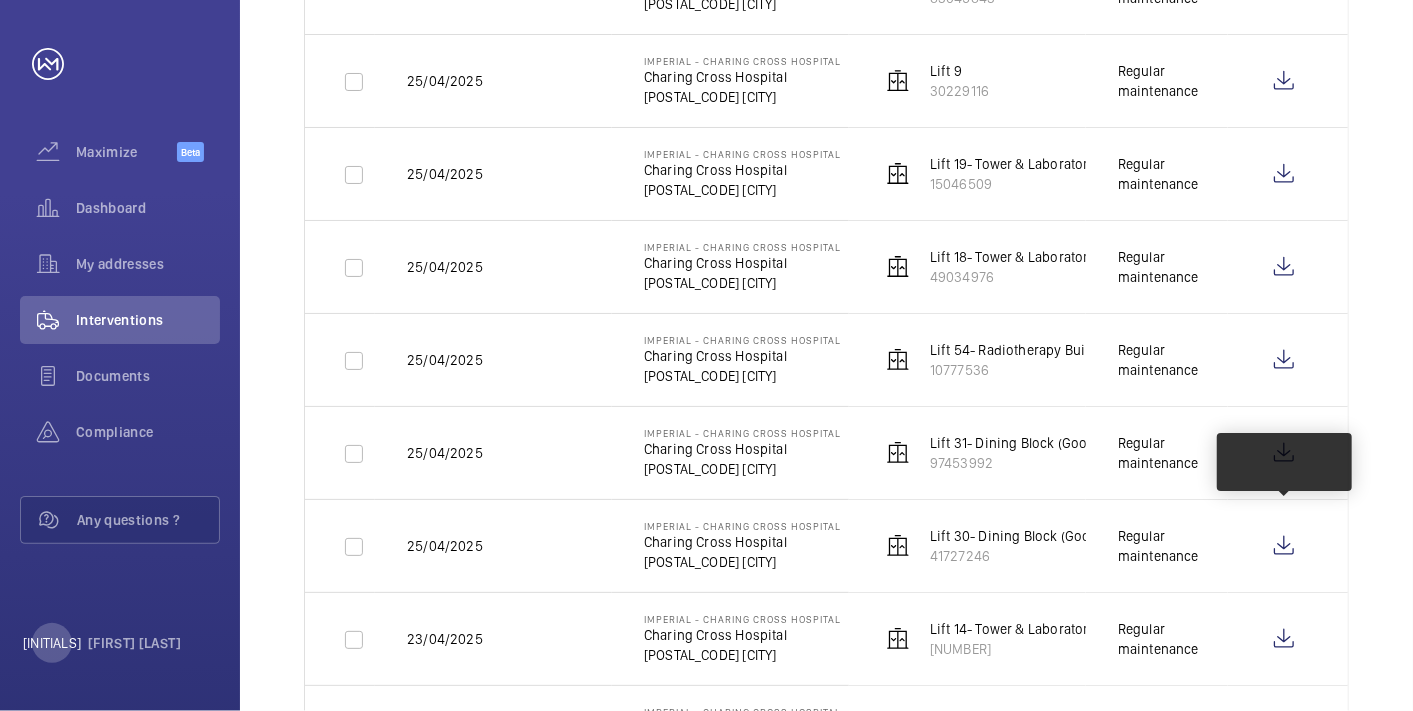 scroll, scrollTop: 888, scrollLeft: 0, axis: vertical 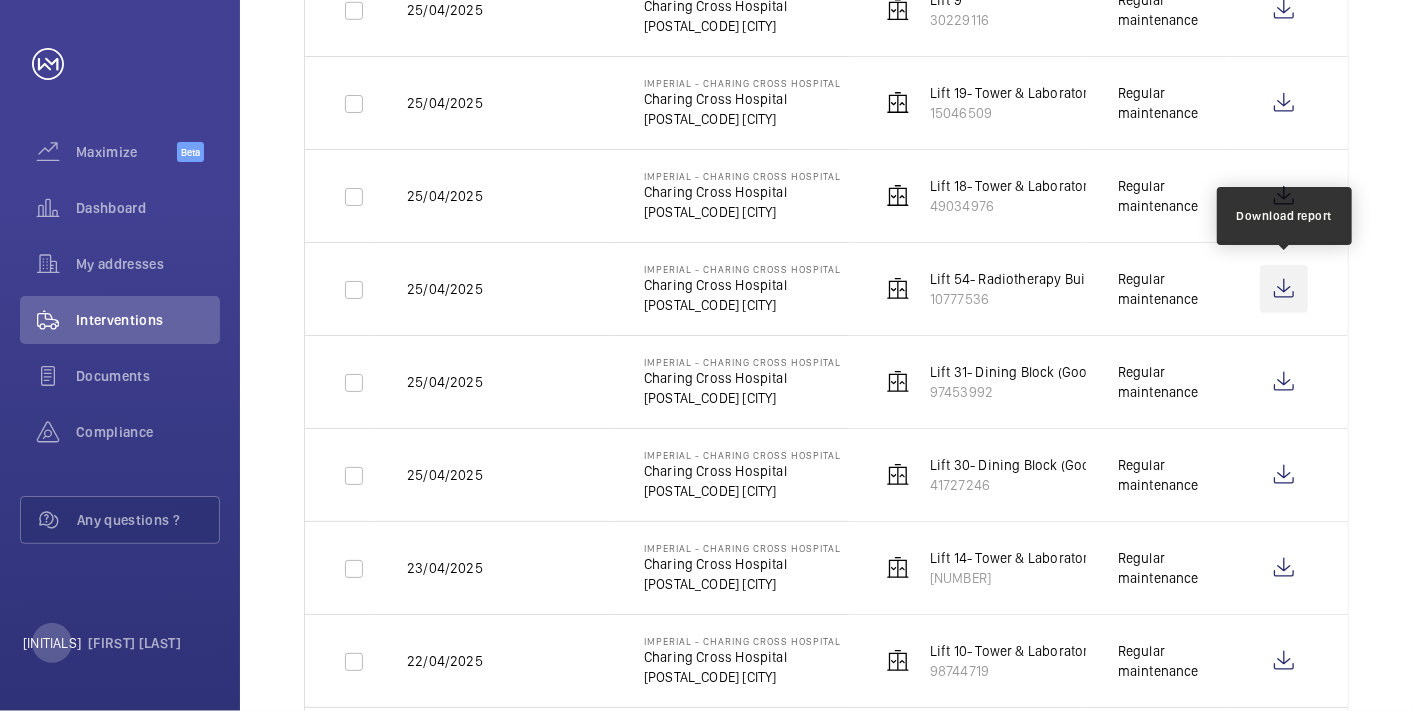 click 